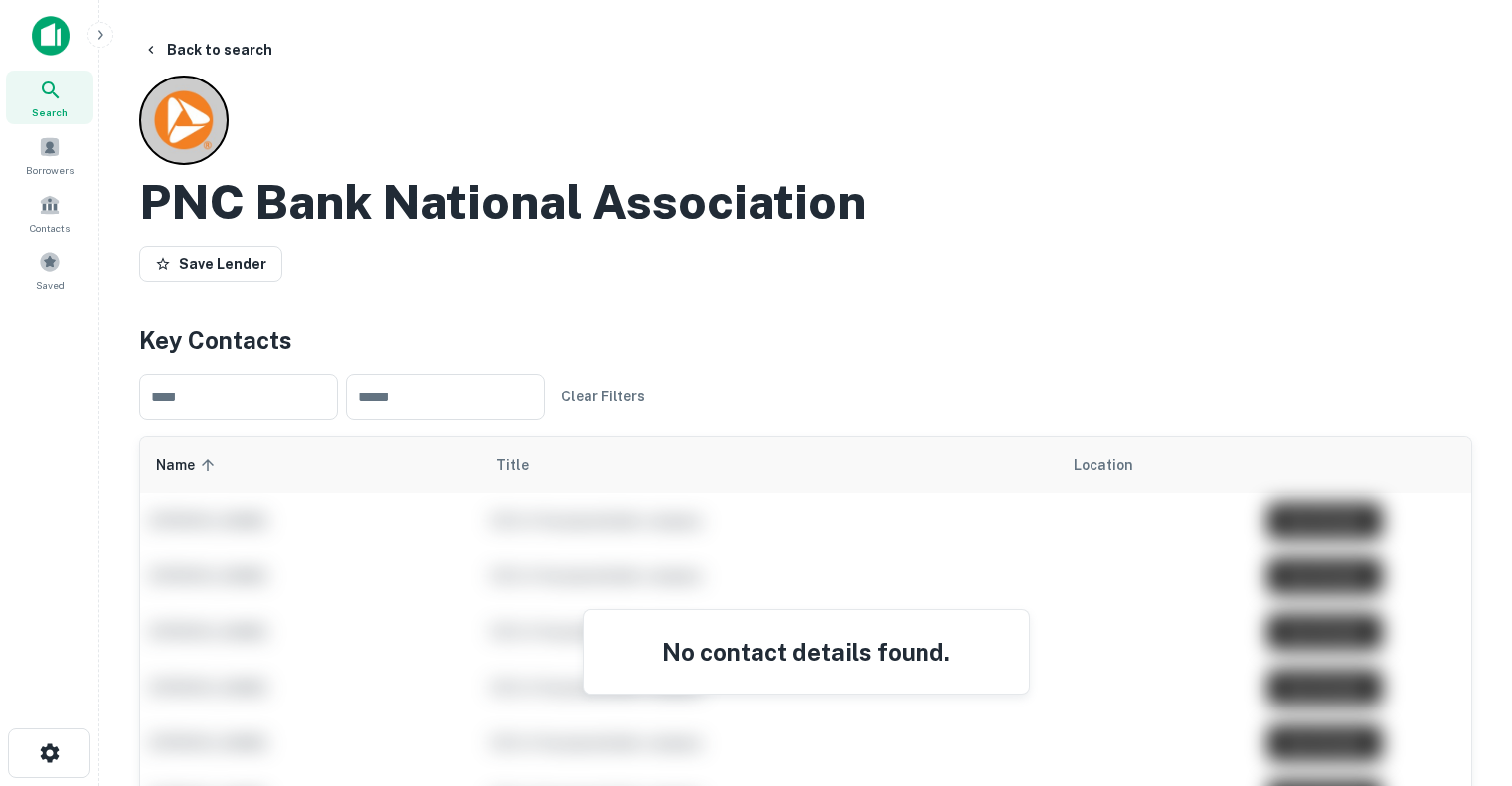 scroll, scrollTop: 413, scrollLeft: 0, axis: vertical 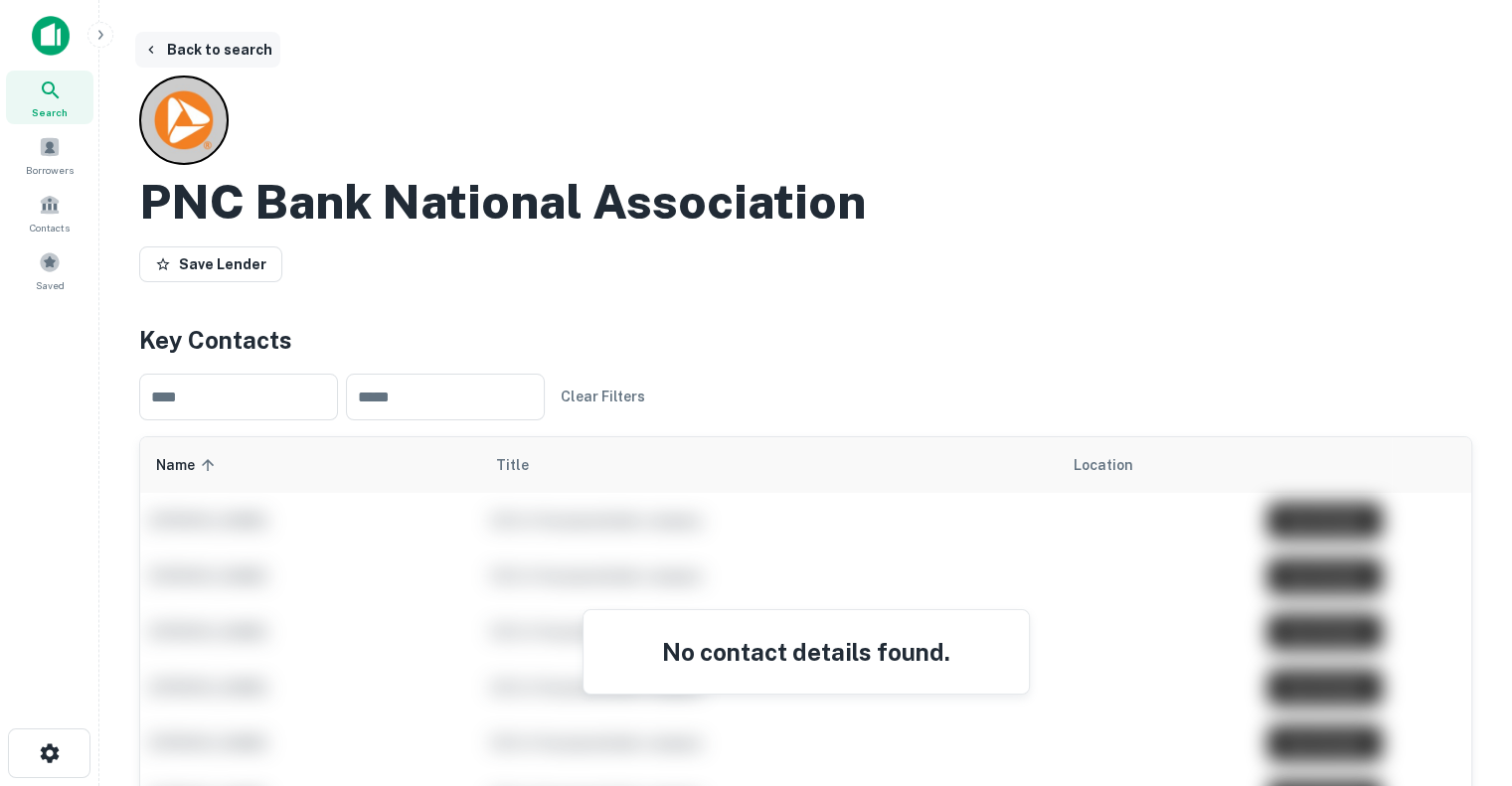 click on "Back to search" at bounding box center (208, 50) 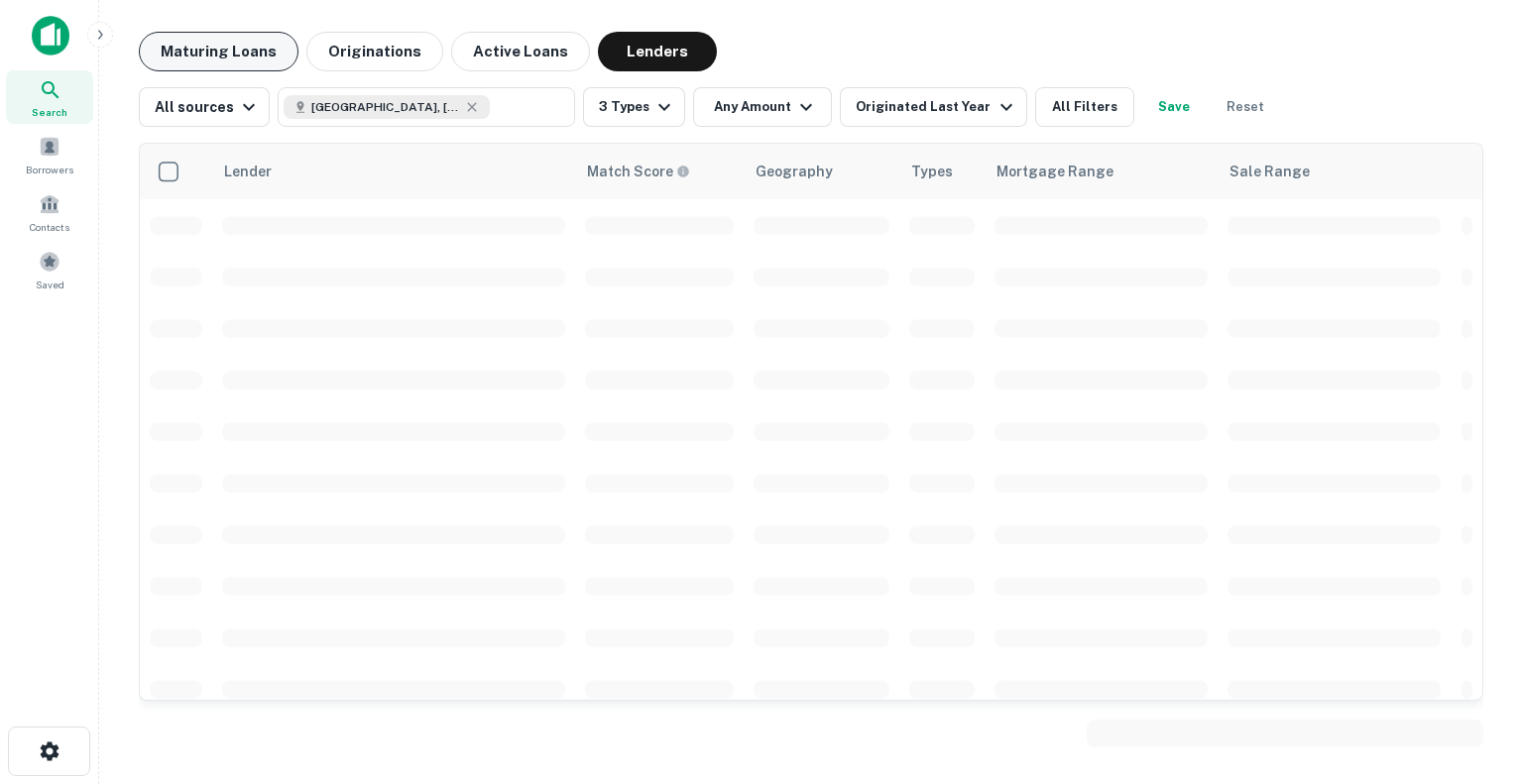 scroll, scrollTop: 396, scrollLeft: 0, axis: vertical 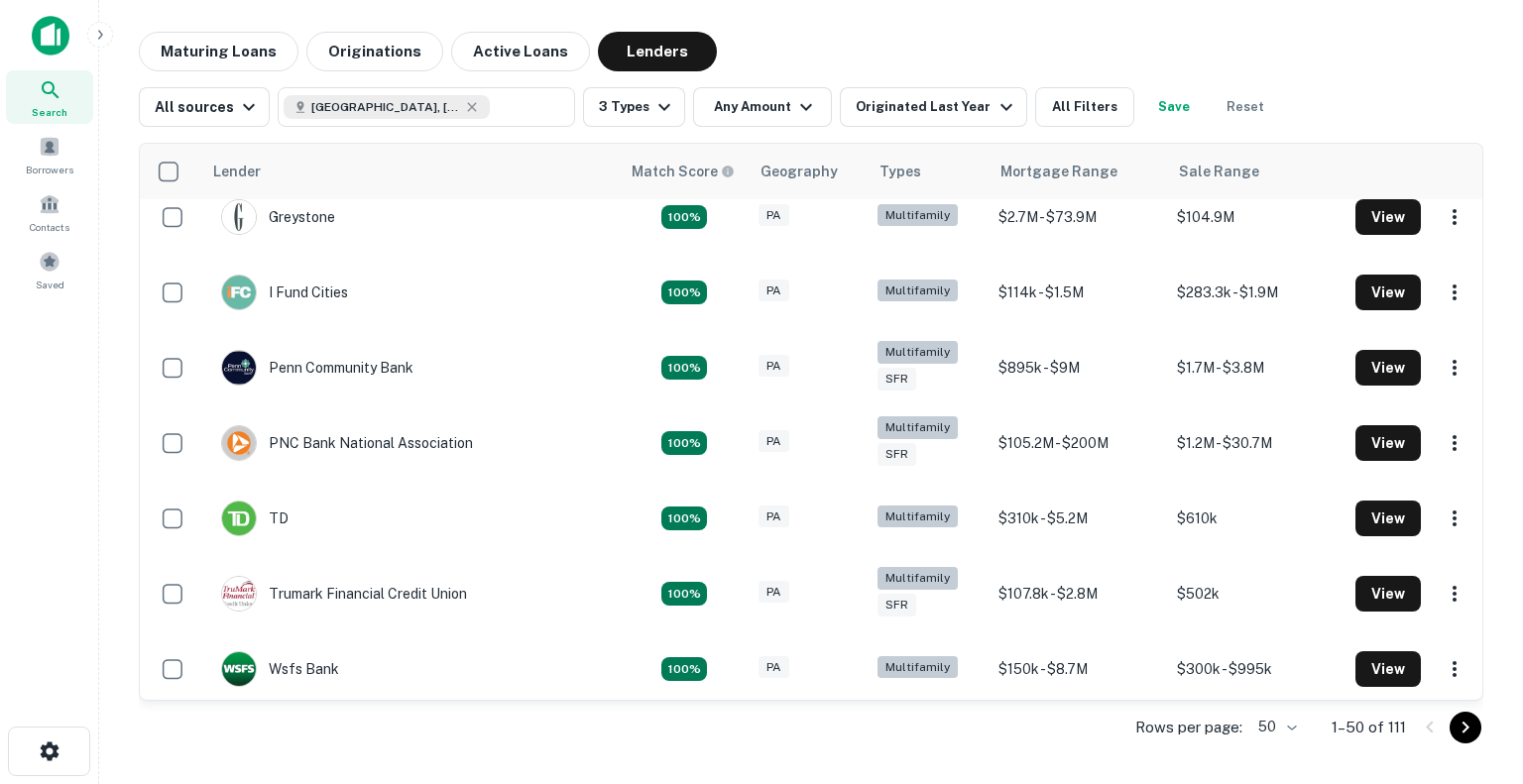click on "Search" at bounding box center [50, 97] 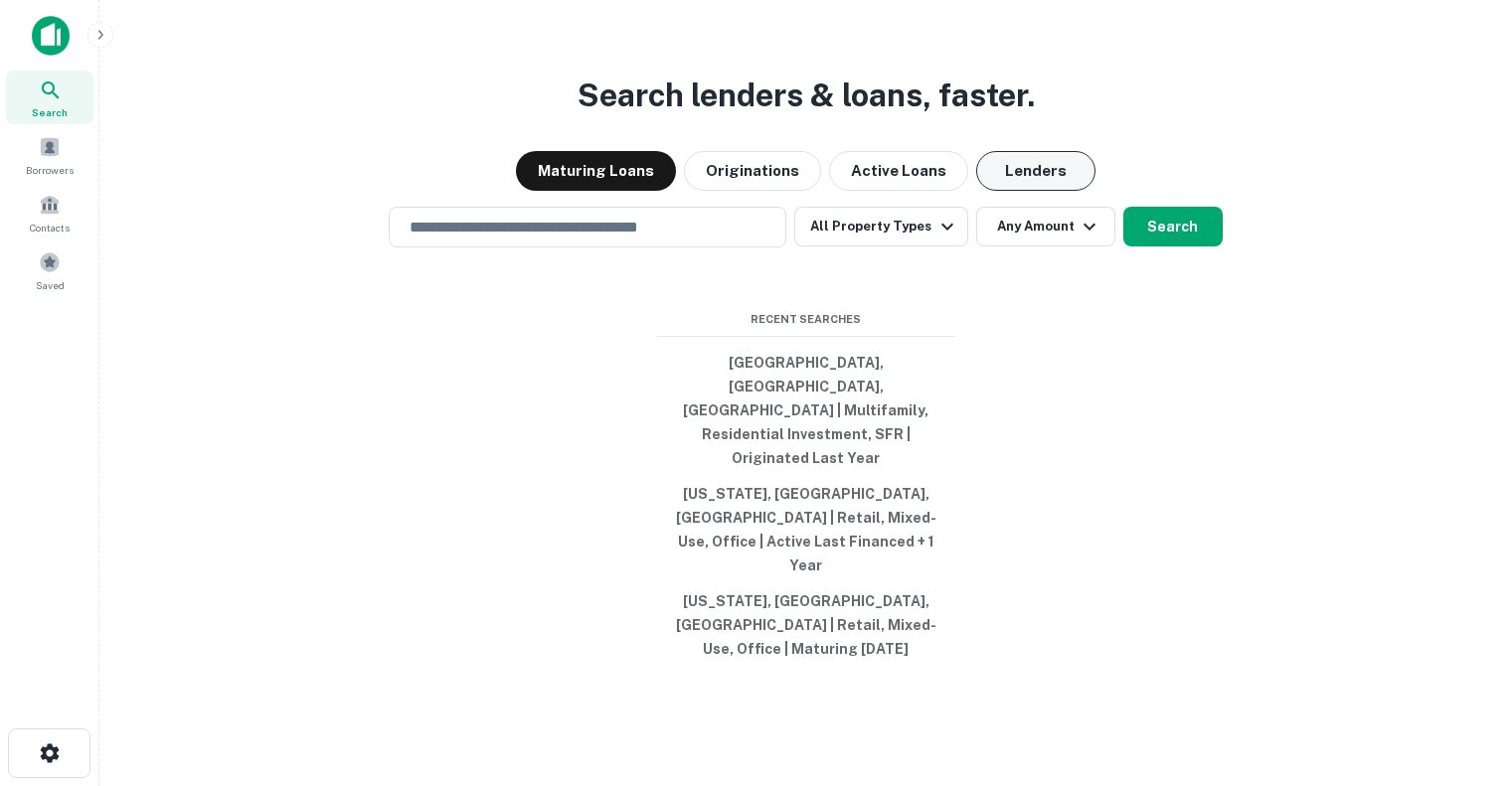 scroll, scrollTop: 0, scrollLeft: 0, axis: both 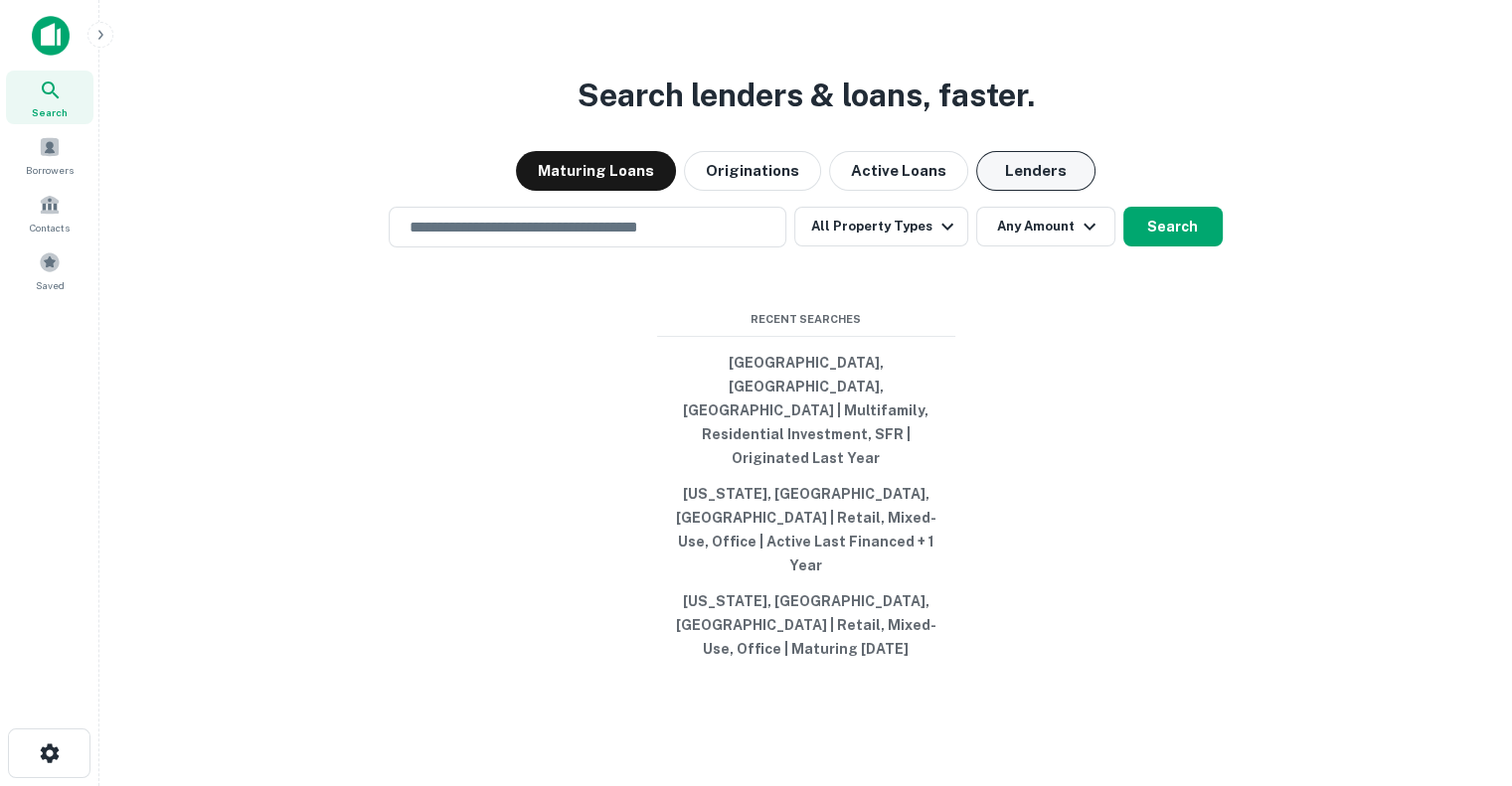 click on "Lenders" at bounding box center (1036, 171) 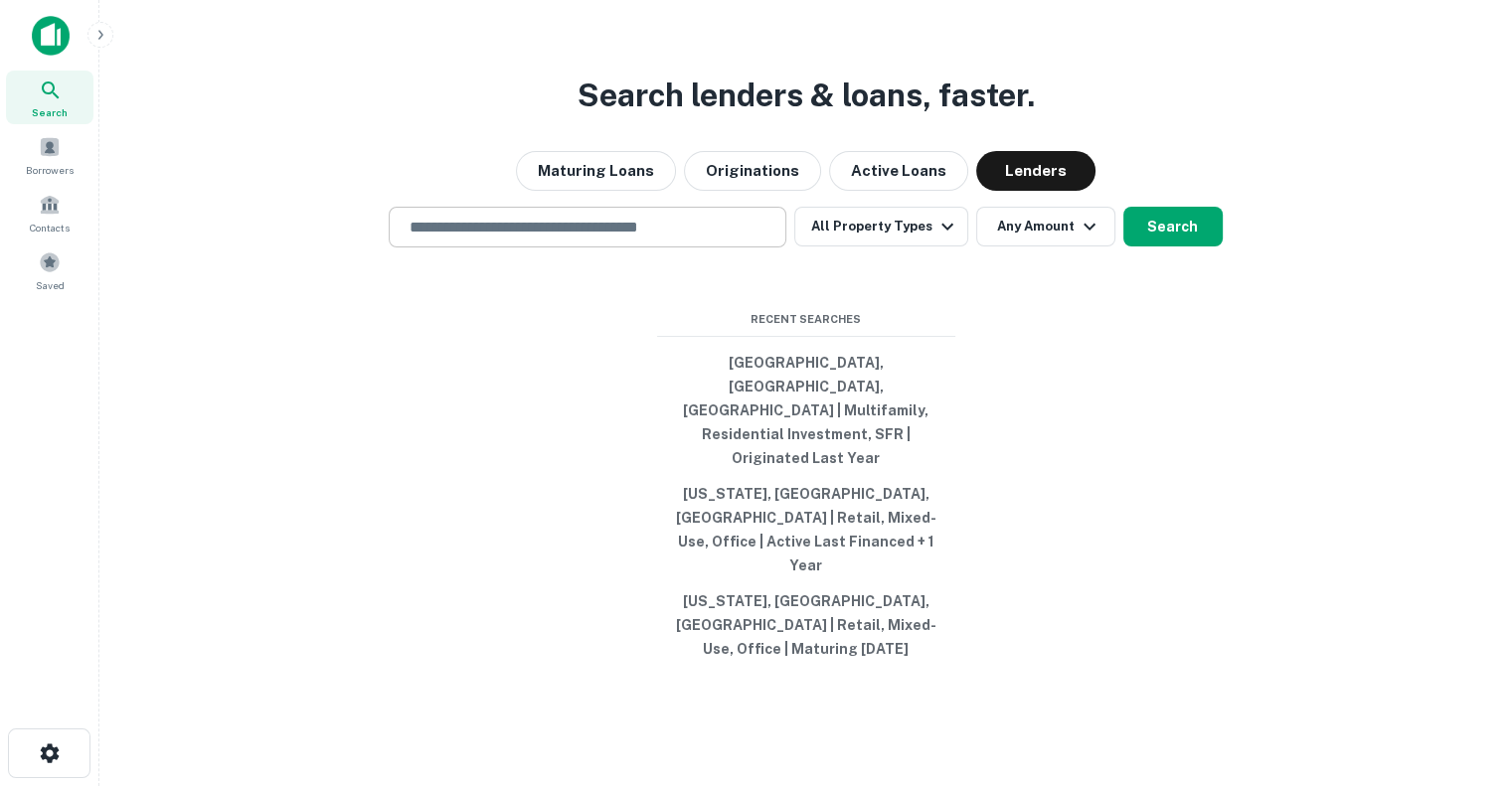 click on "​" at bounding box center [588, 227] 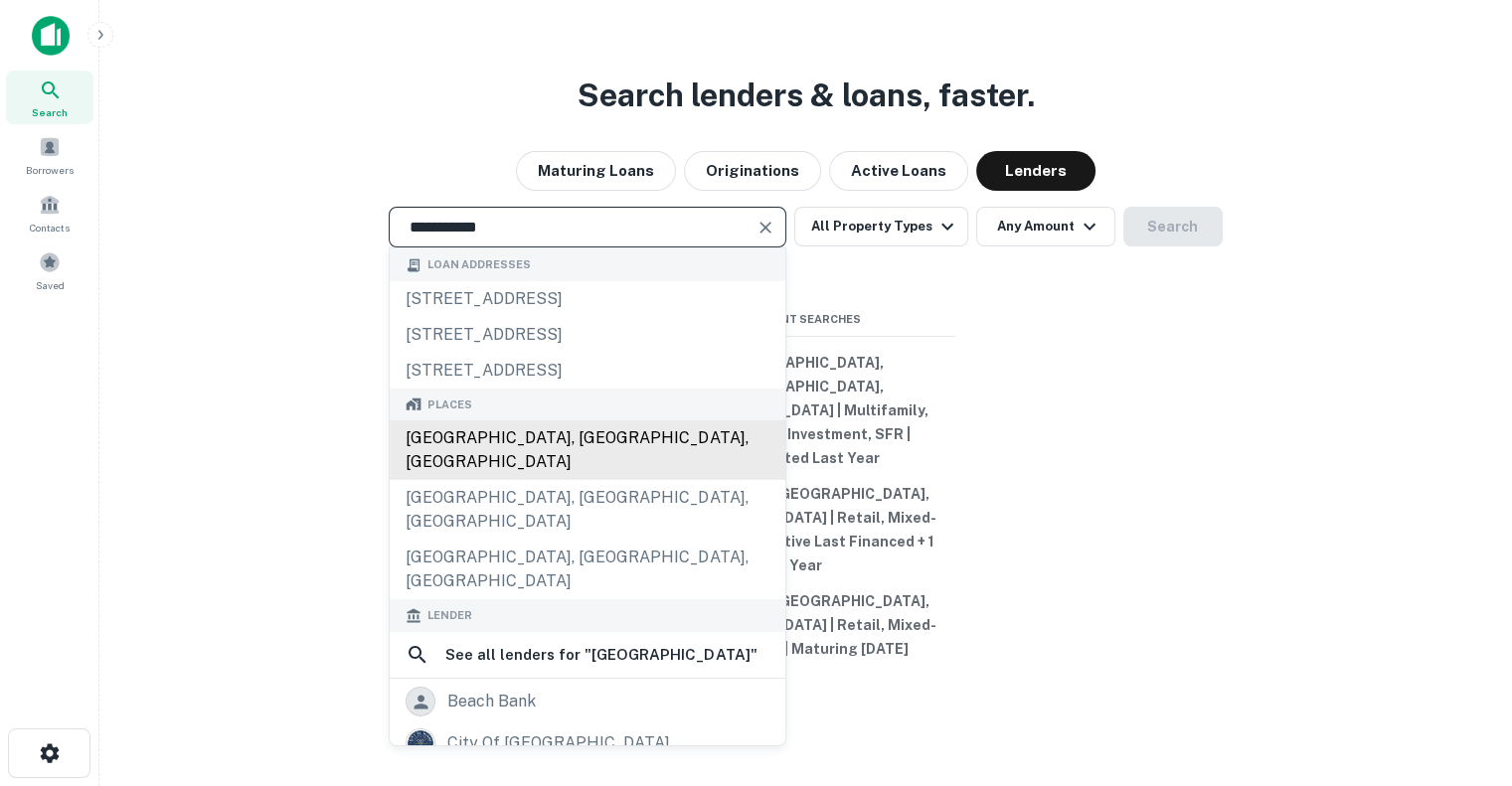 click on "Miami Beach, FL, USA" at bounding box center [588, 450] 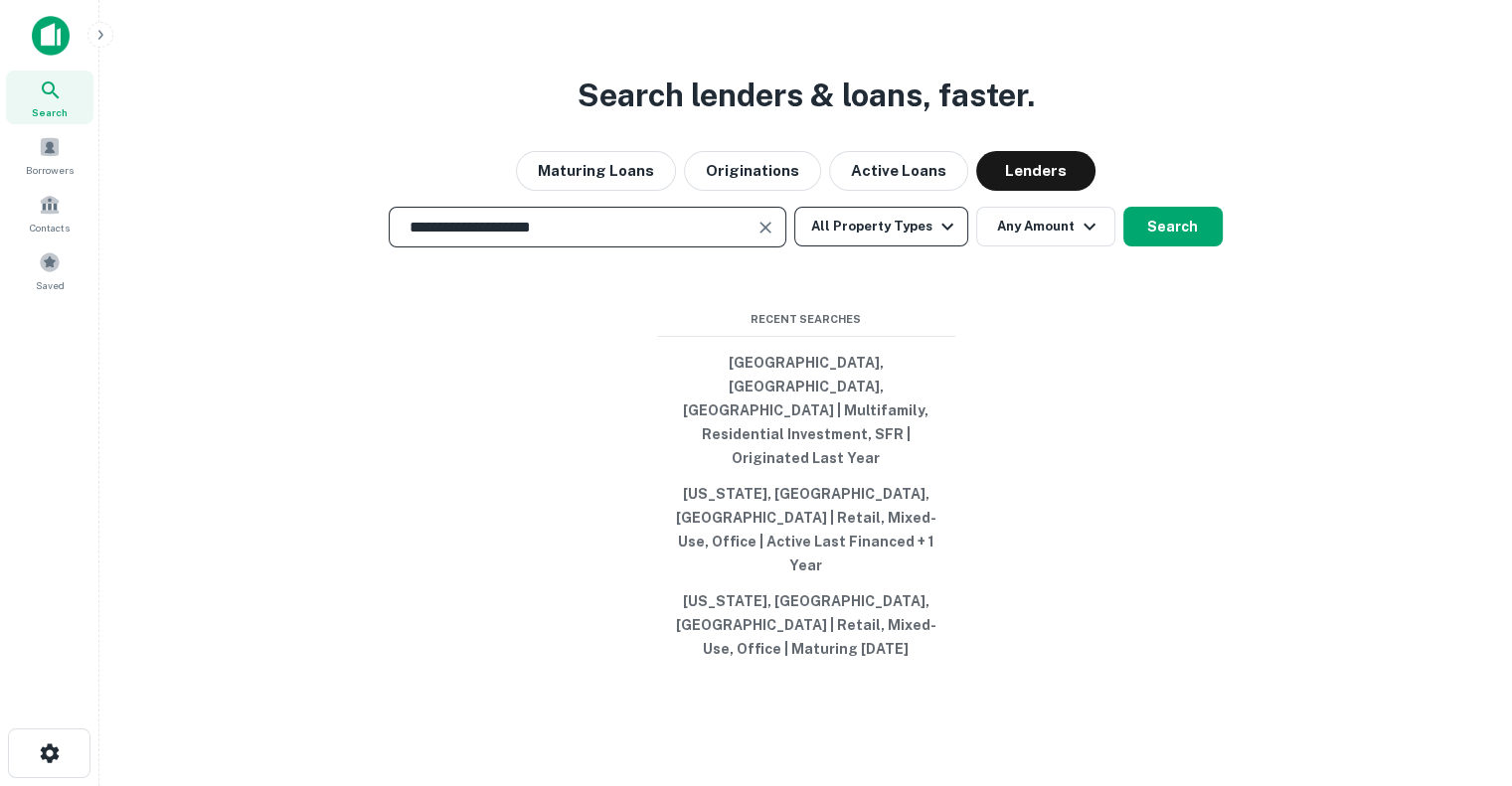 type on "**********" 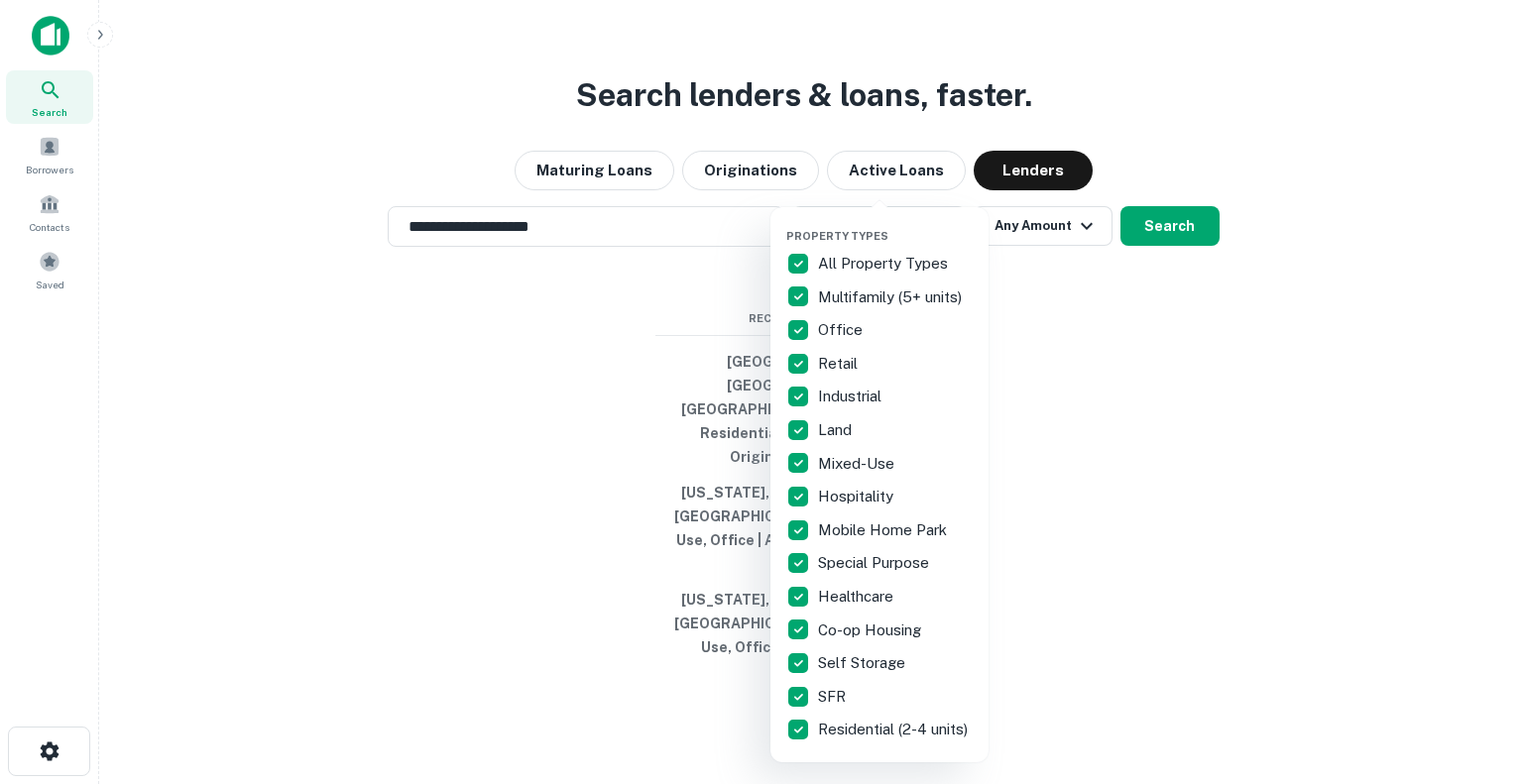 click on "All Property Types" at bounding box center (884, 264) 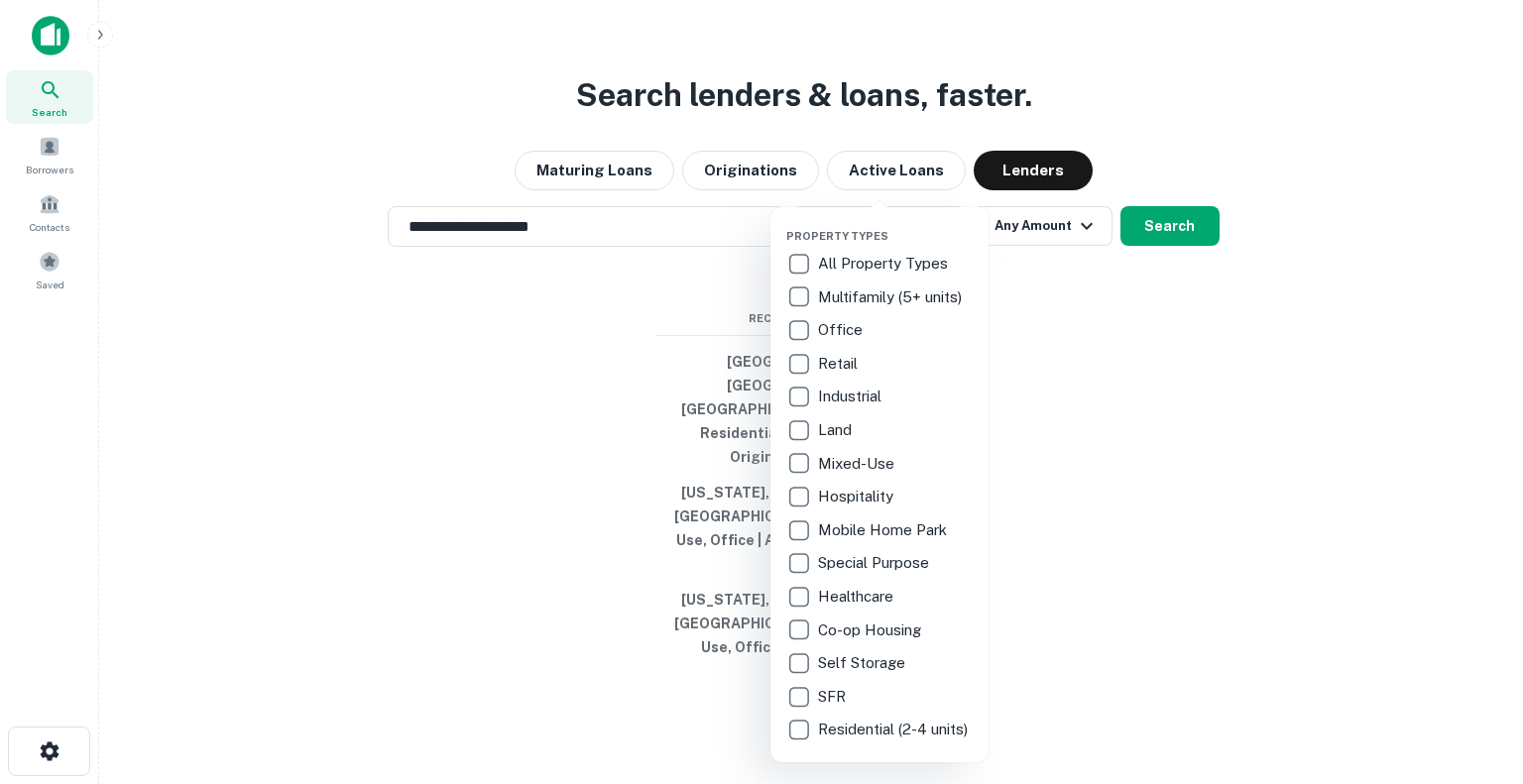 click on "Multifamily (5+ units)" at bounding box center (891, 297) 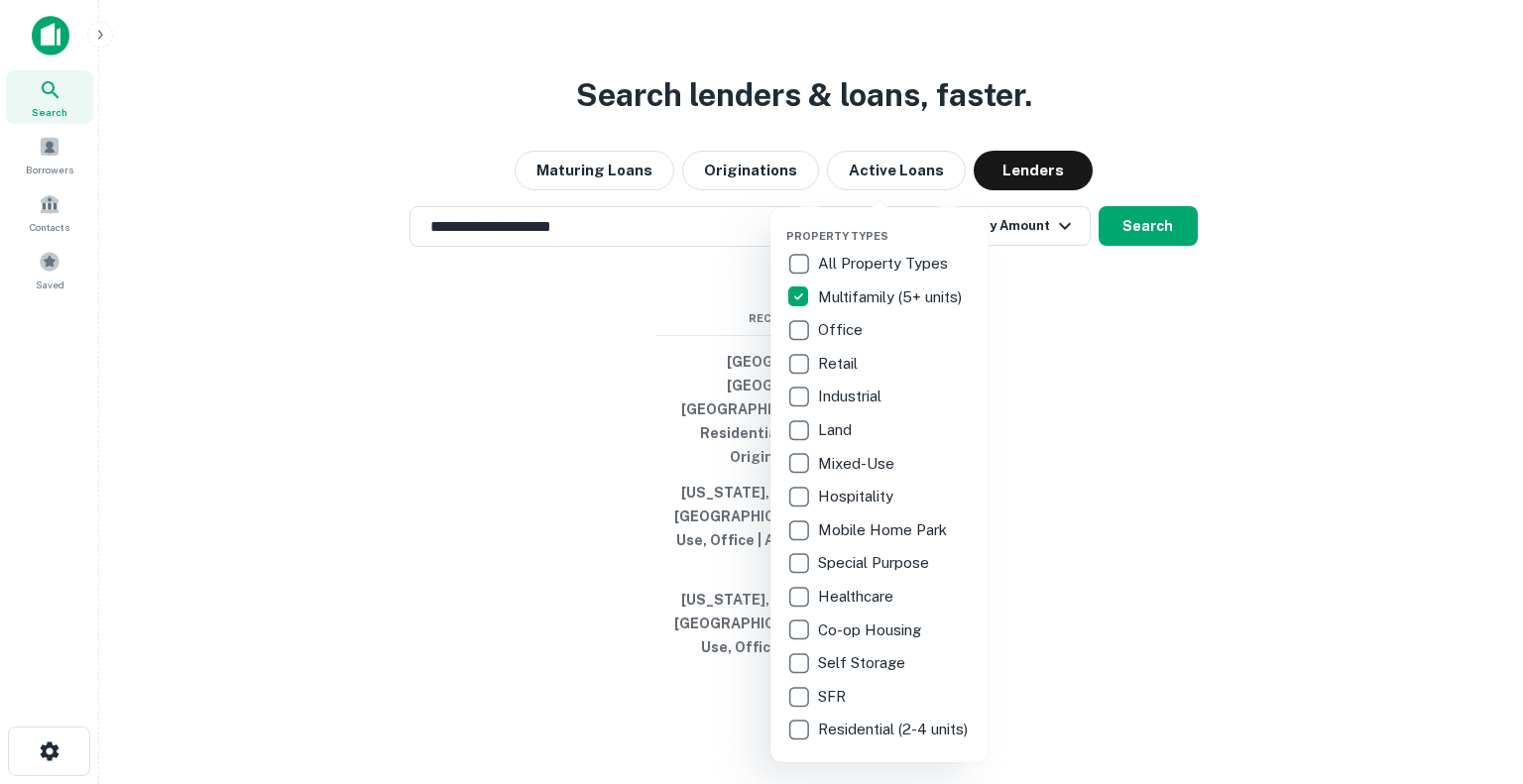 click at bounding box center (762, 392) 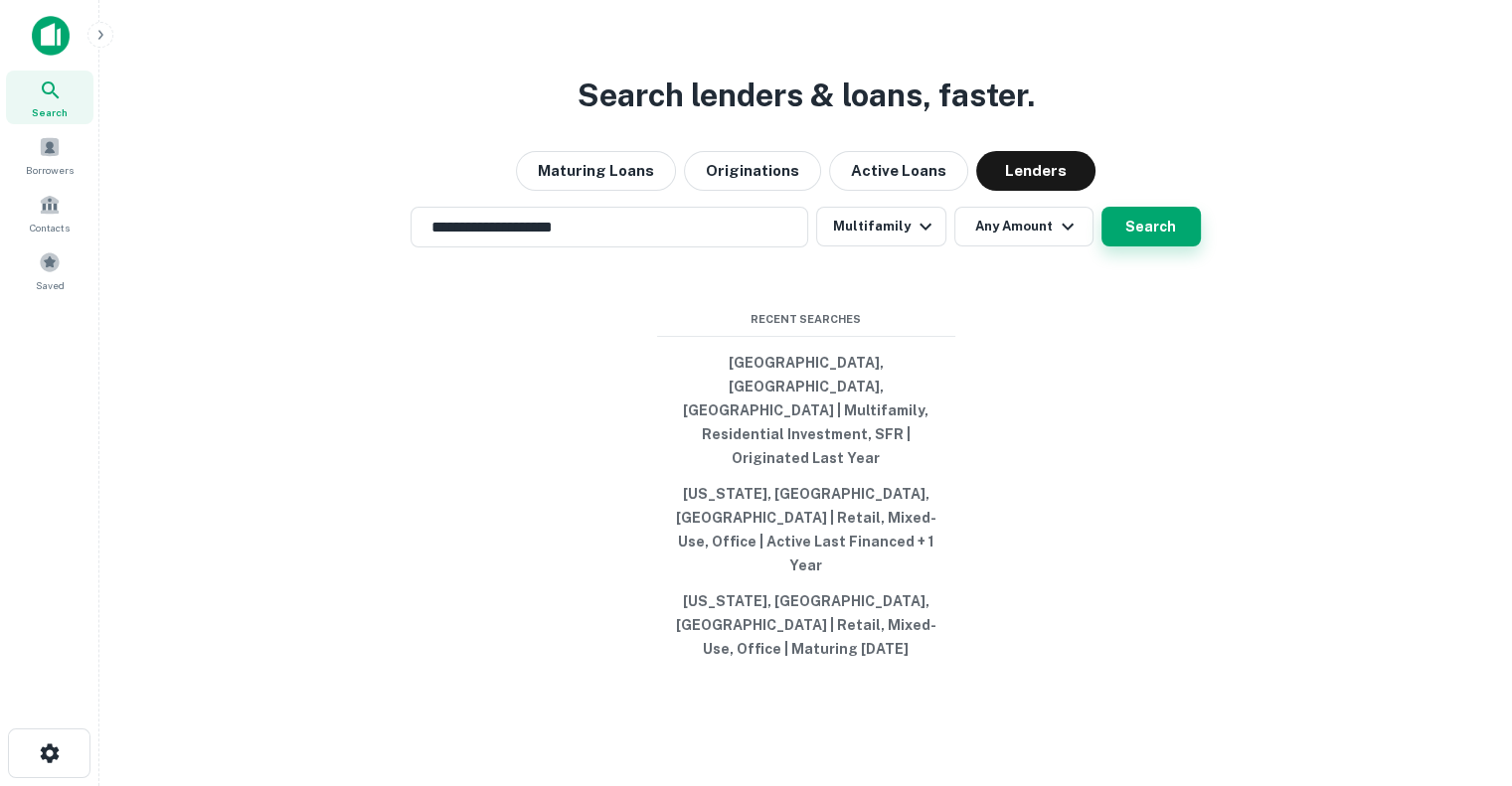 click on "Search" at bounding box center (1151, 227) 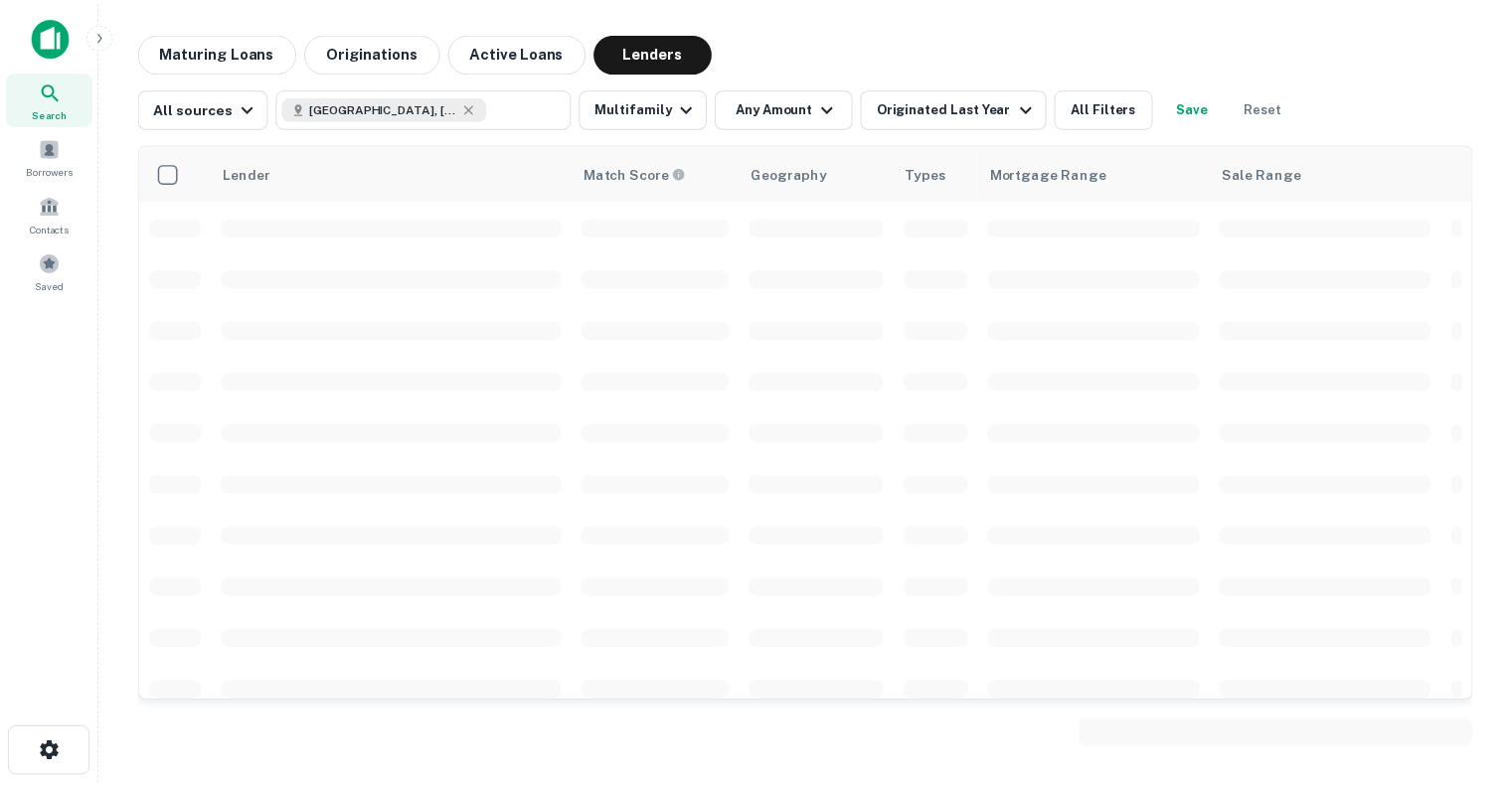scroll, scrollTop: 397, scrollLeft: 0, axis: vertical 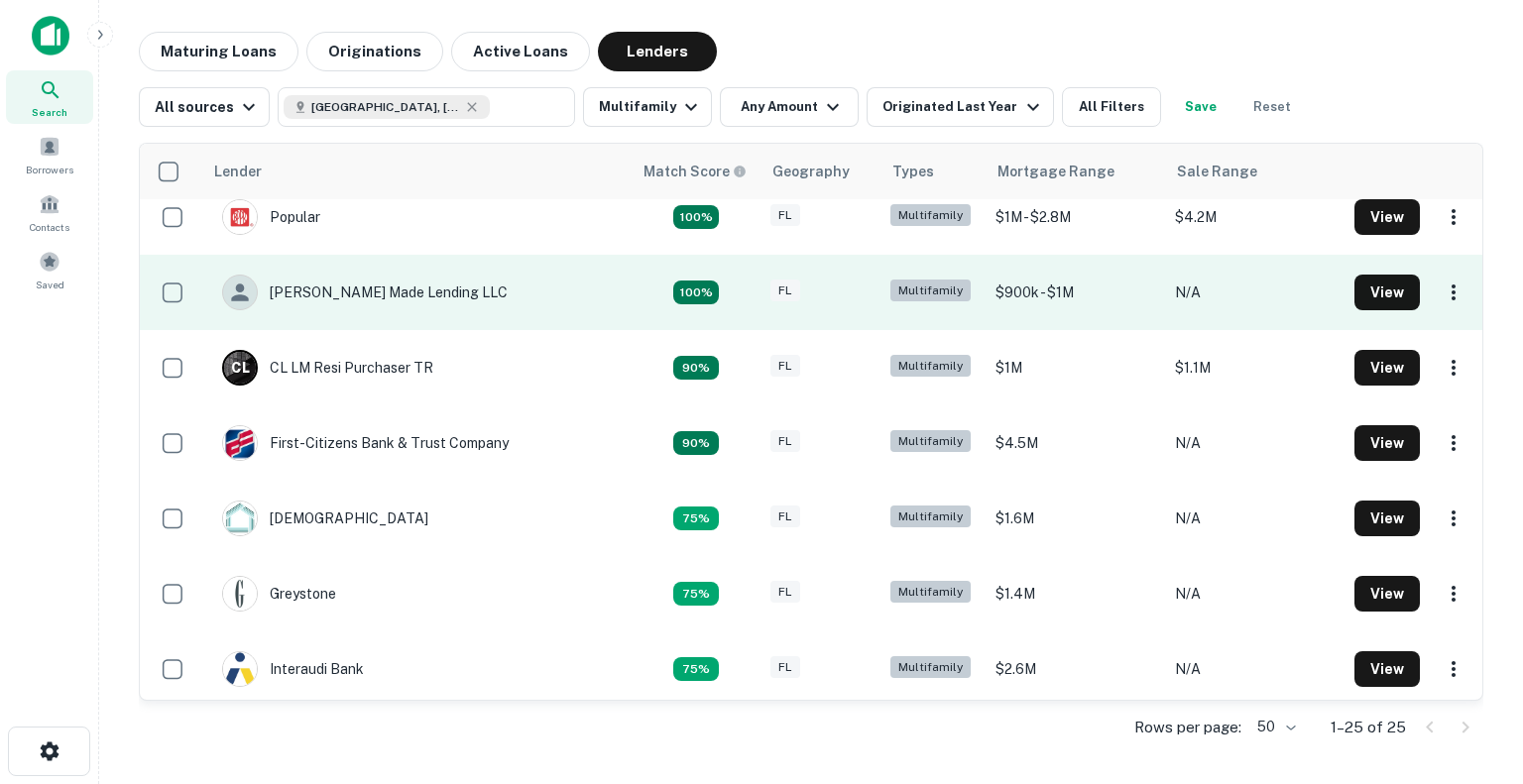 click on "Taylor Made Lending LLC" at bounding box center (417, 292) 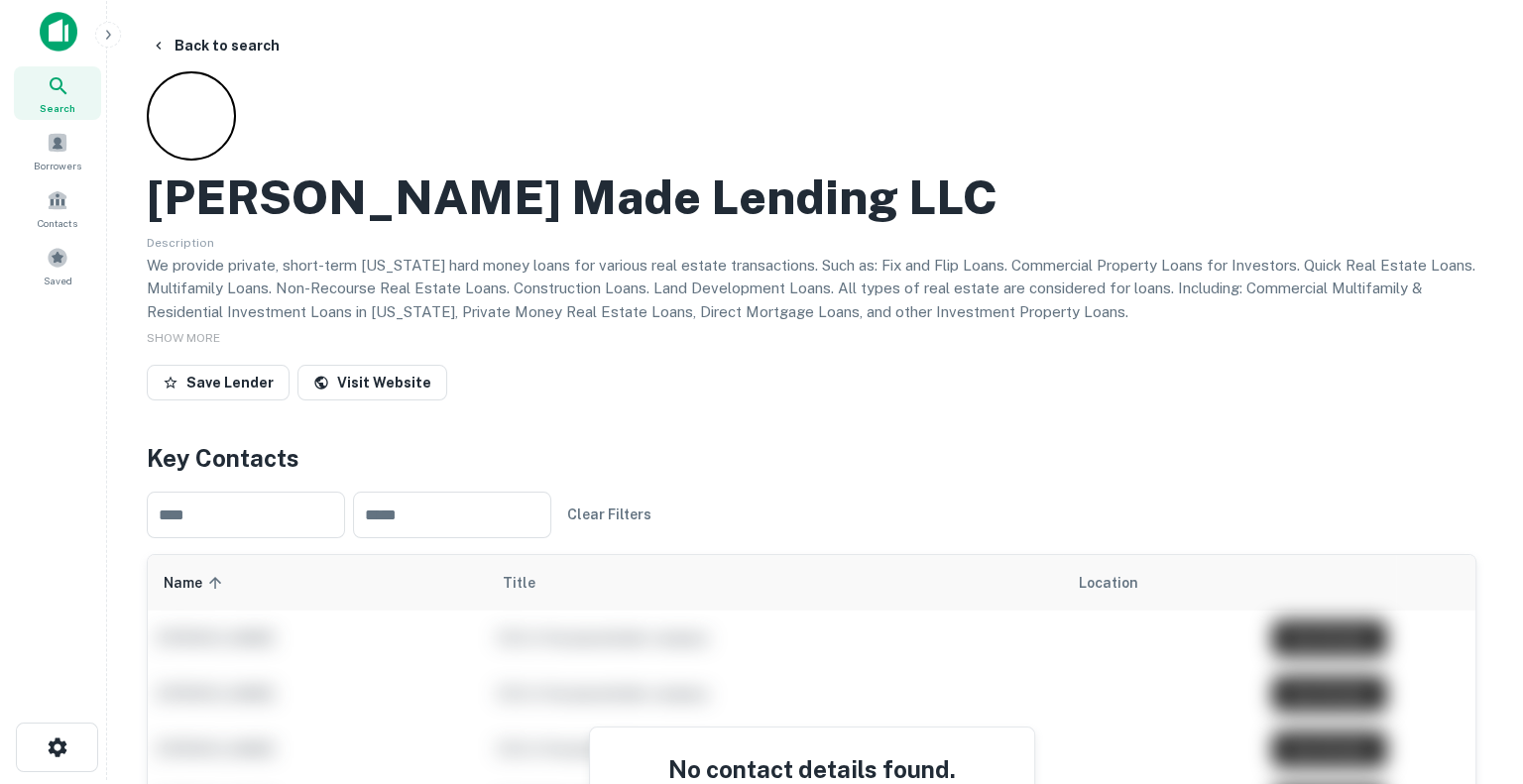 scroll, scrollTop: 0, scrollLeft: 0, axis: both 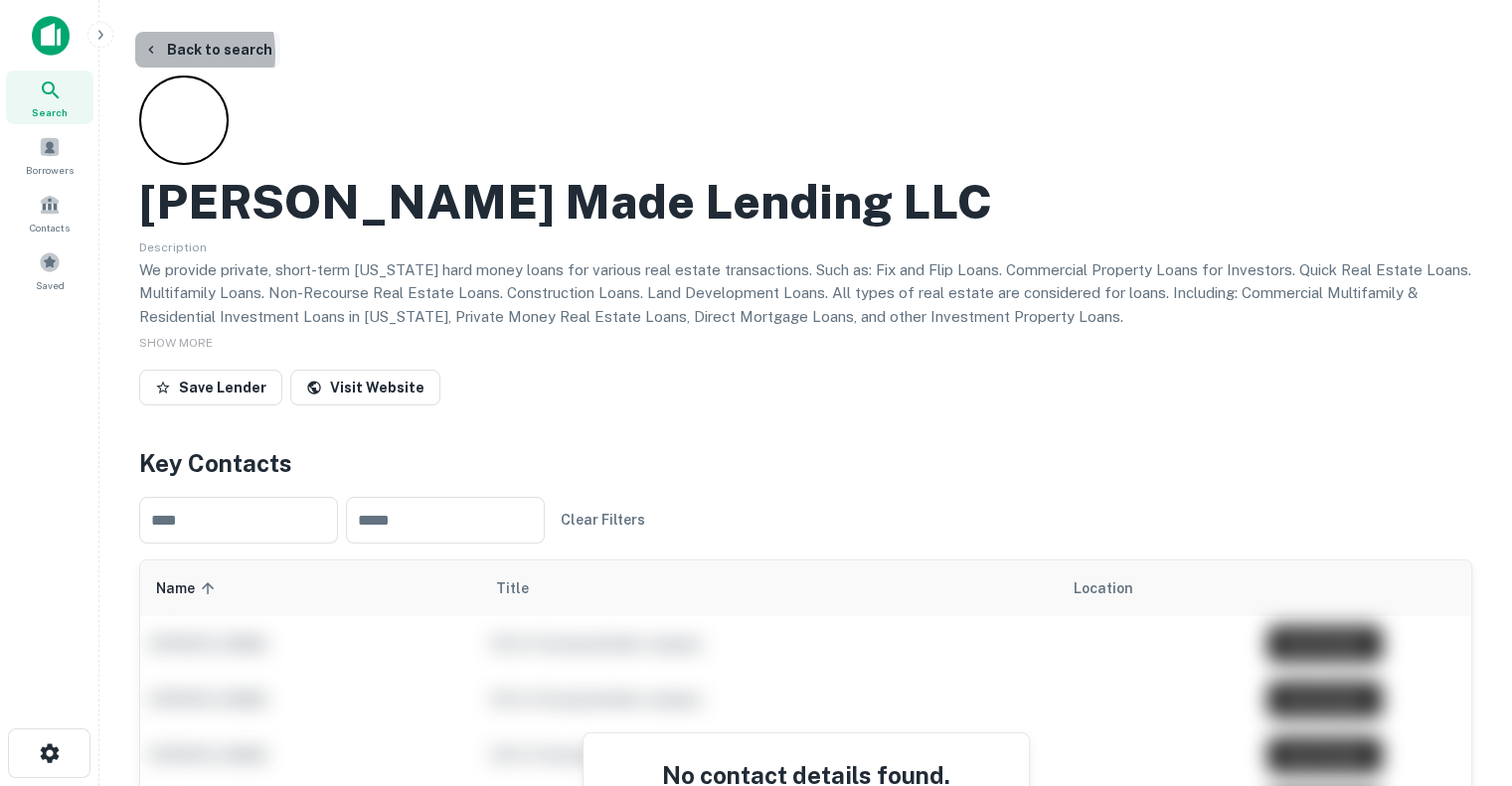 click 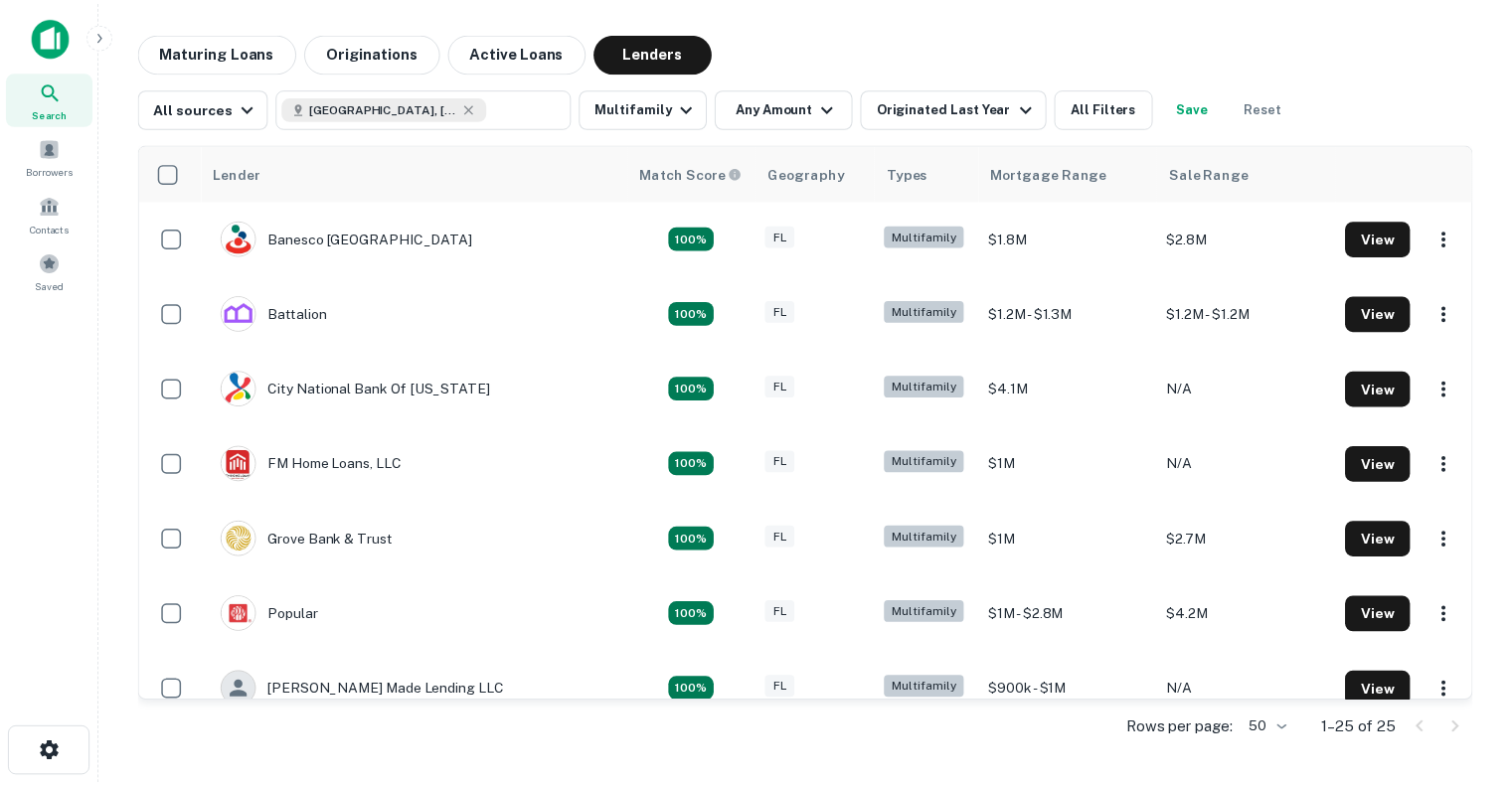 scroll, scrollTop: 397, scrollLeft: 0, axis: vertical 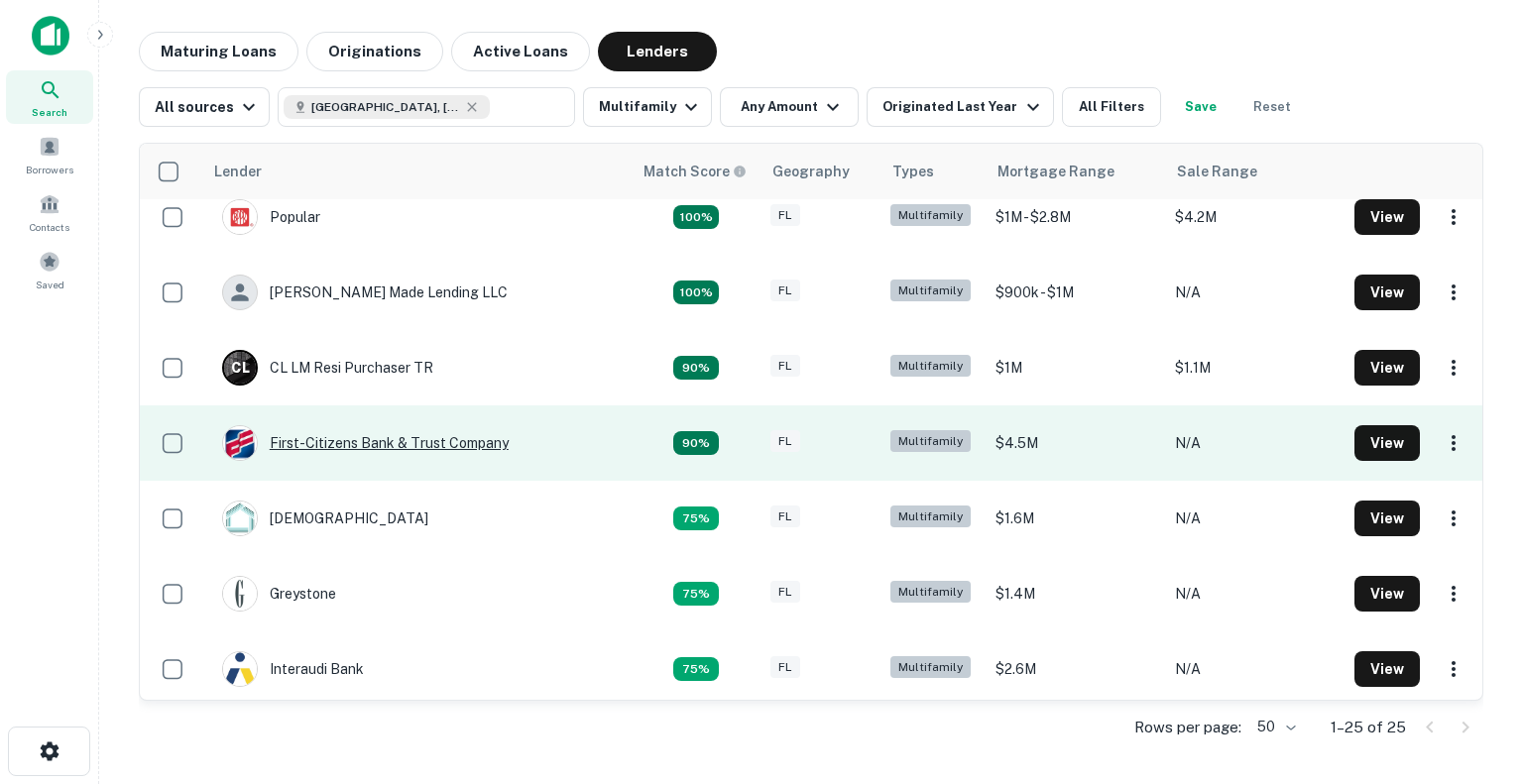 click on "First-citizens Bank & Trust Company" at bounding box center [365, 443] 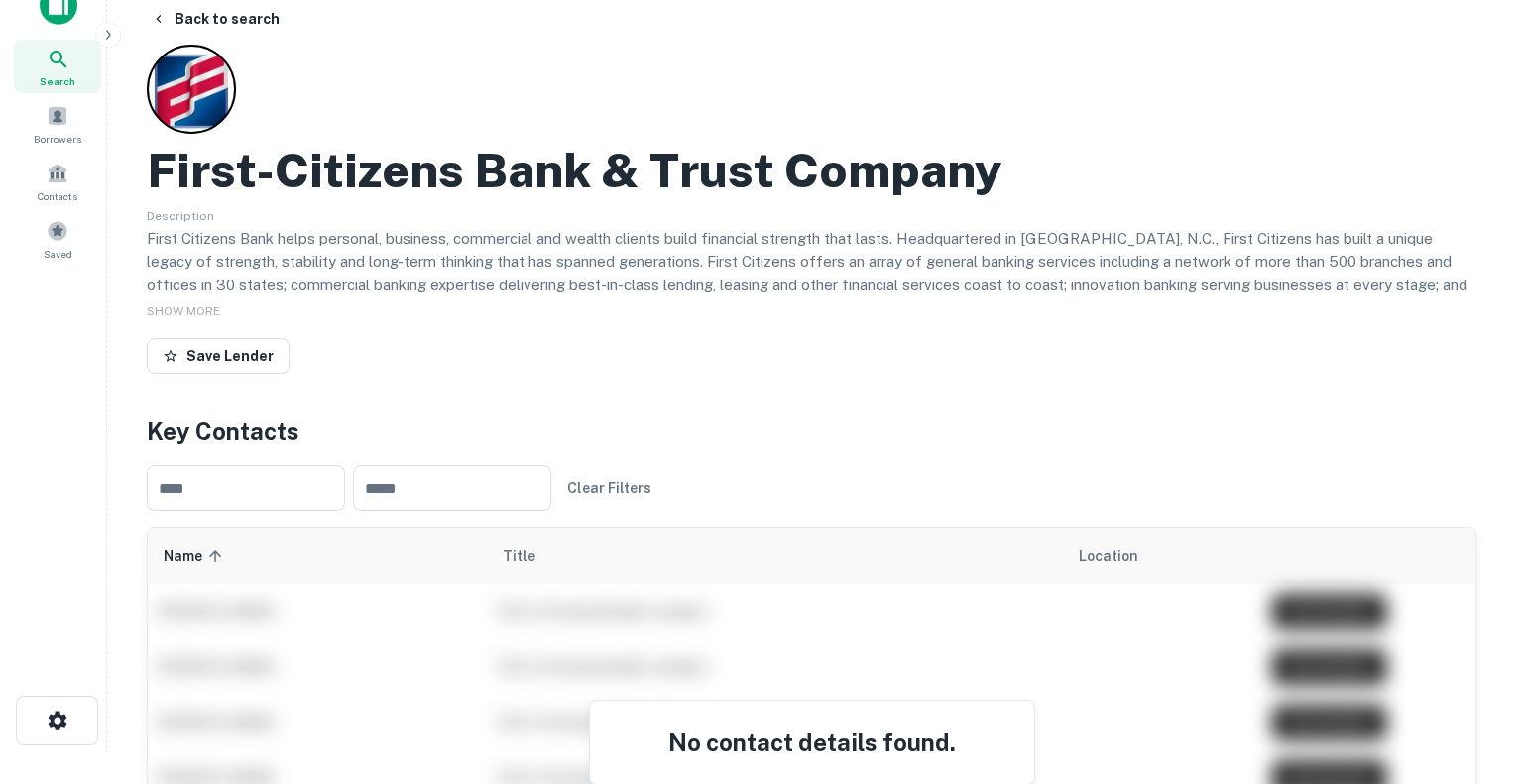 scroll, scrollTop: 0, scrollLeft: 0, axis: both 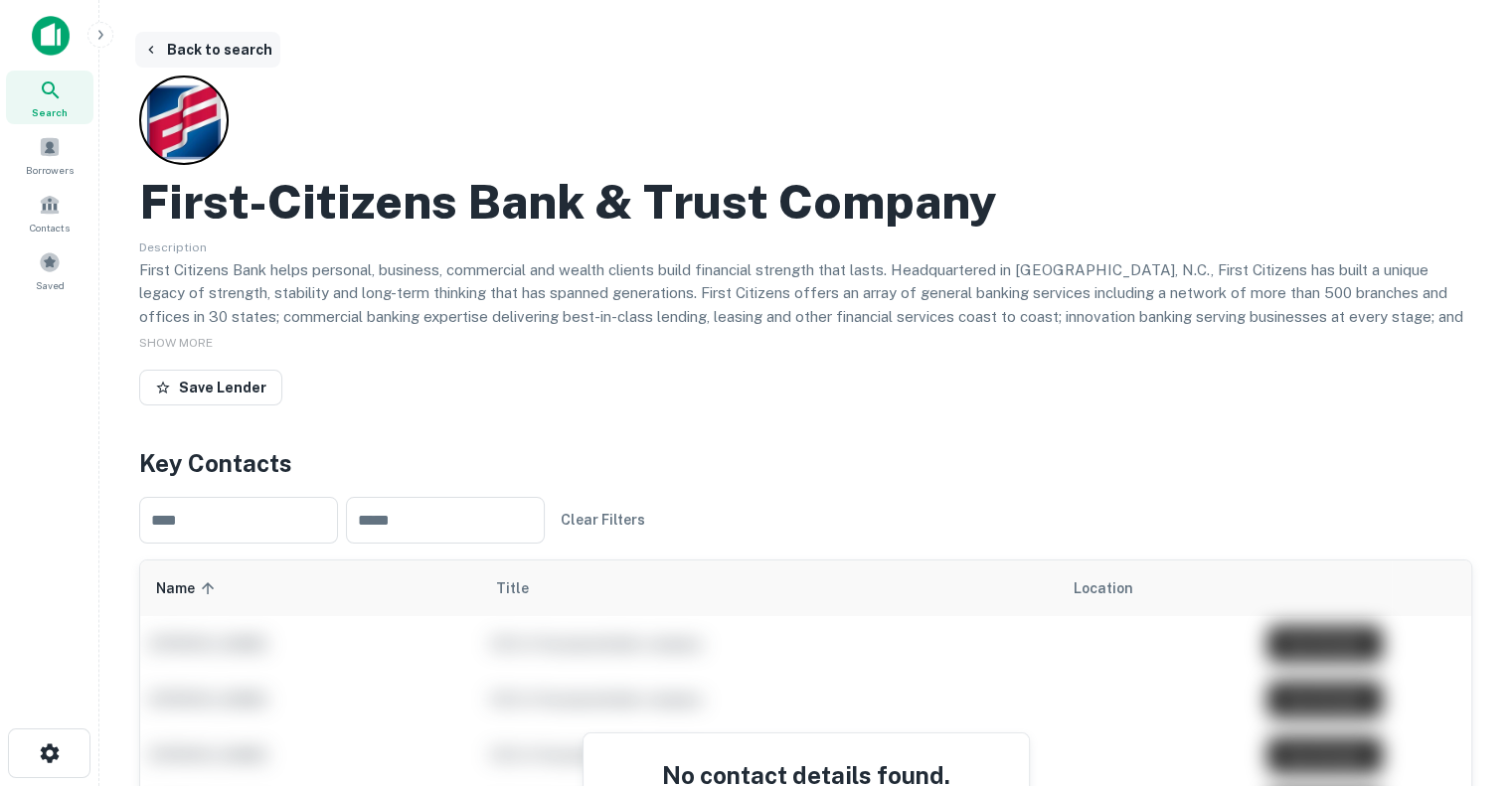 click on "Back to search" at bounding box center [208, 50] 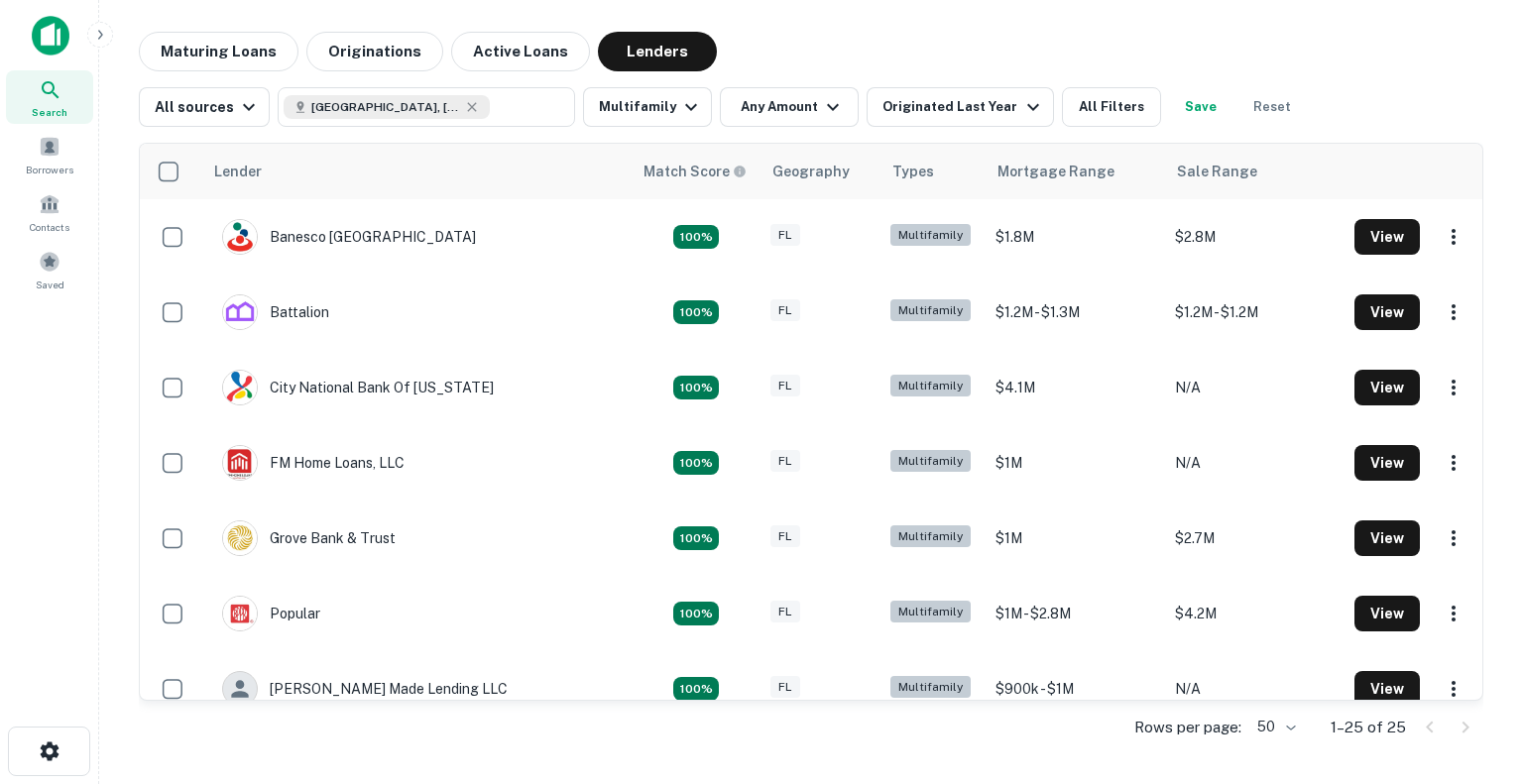 scroll, scrollTop: 396, scrollLeft: 0, axis: vertical 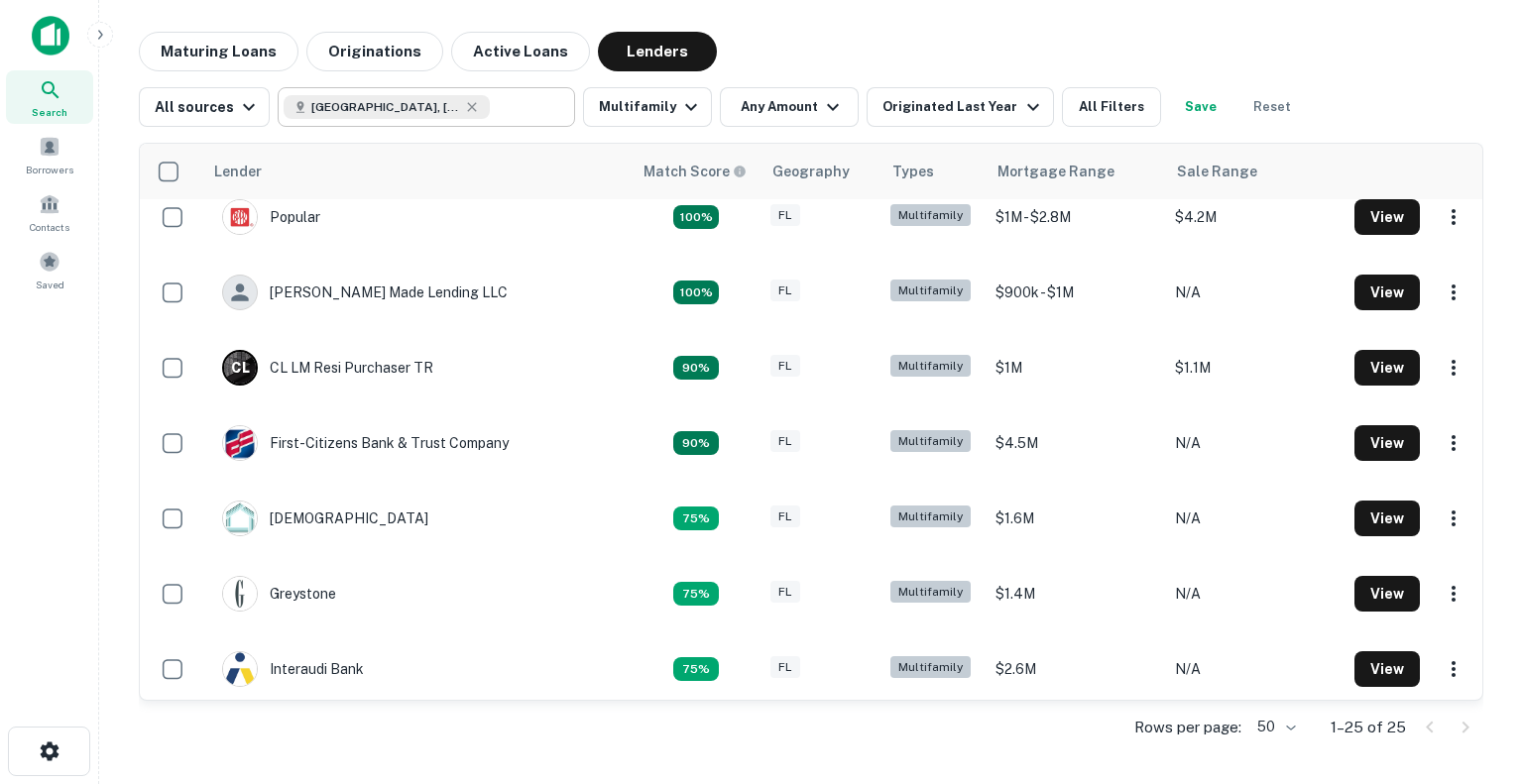 click 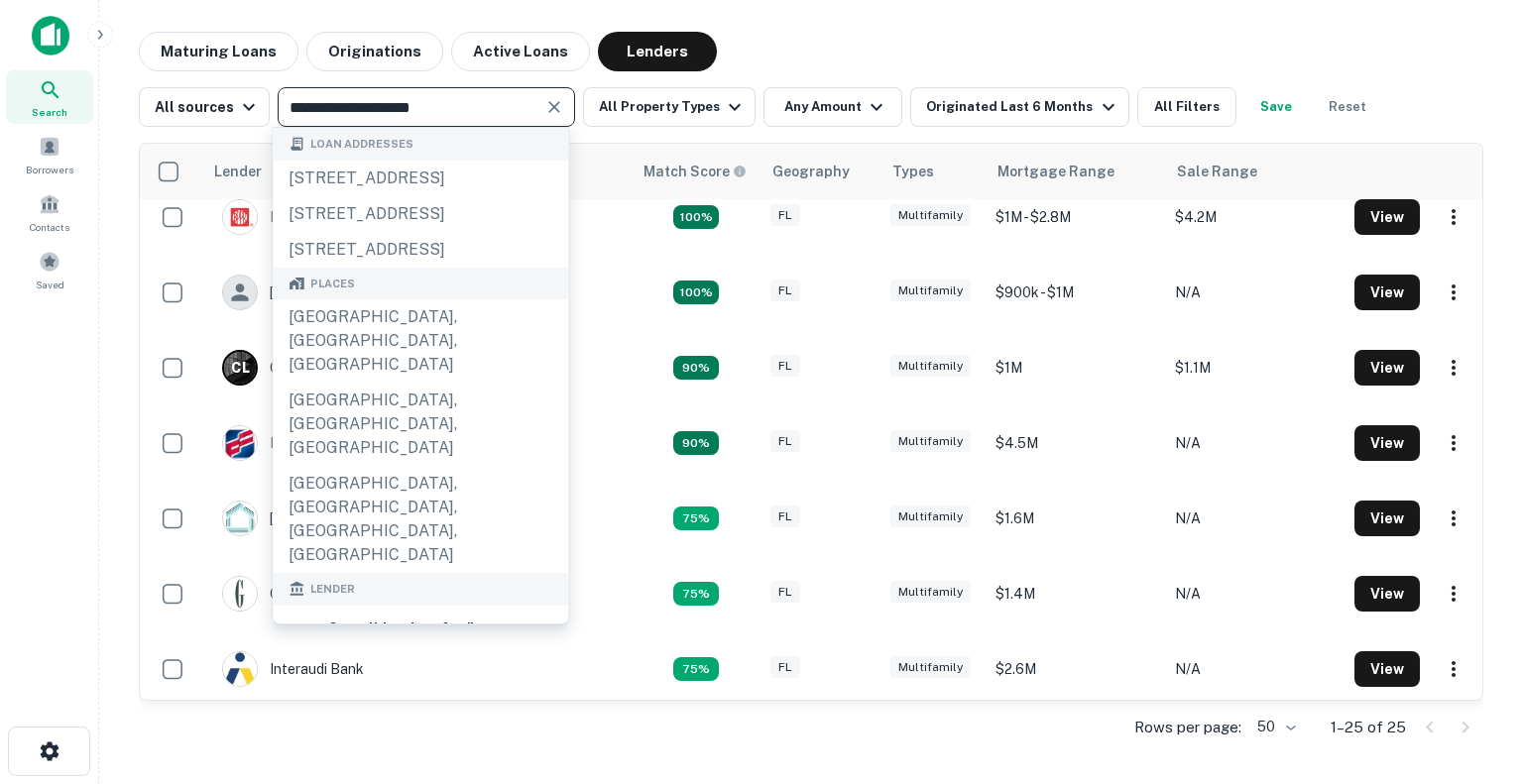 click on "**********" at bounding box center (410, 107) 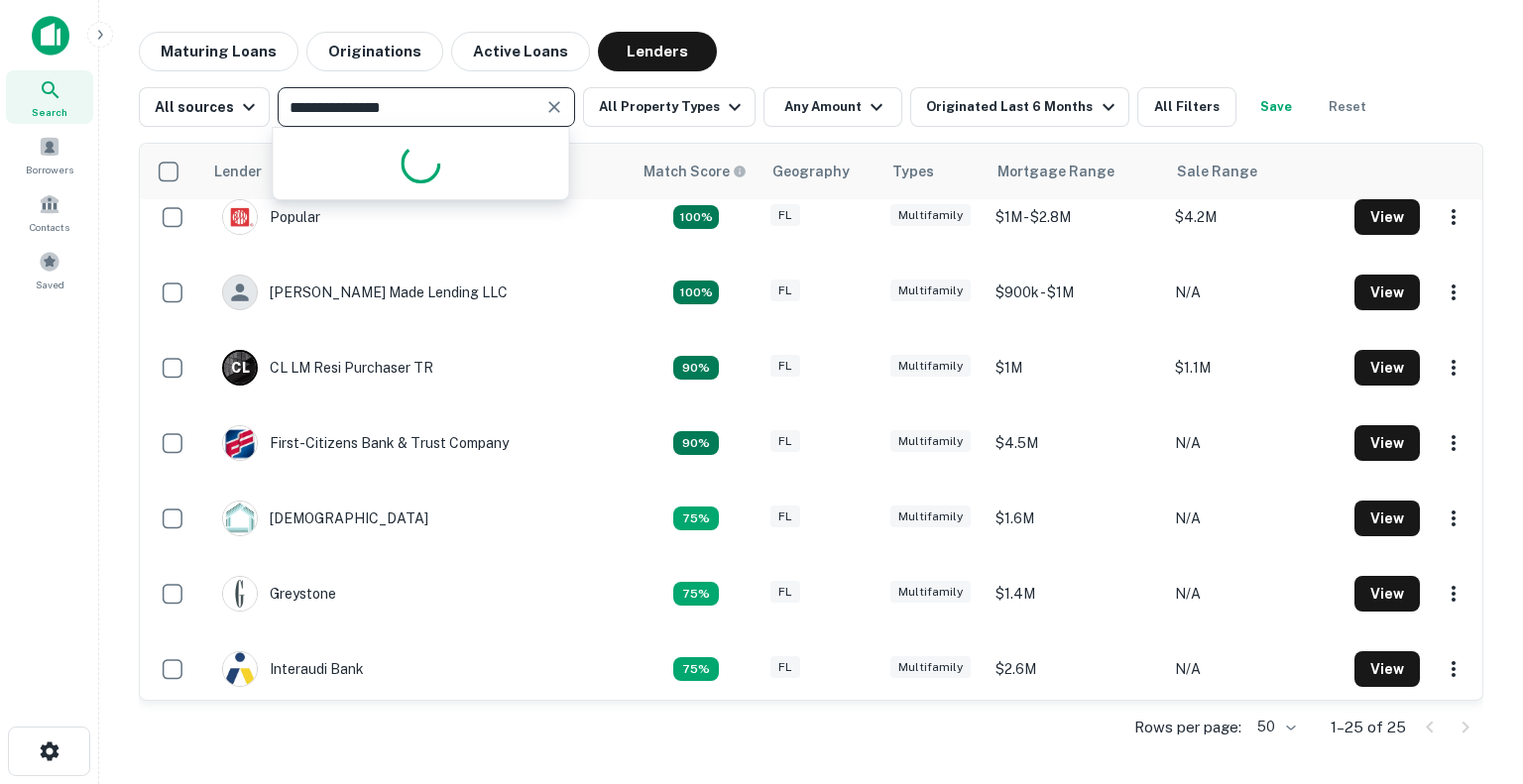 type on "**********" 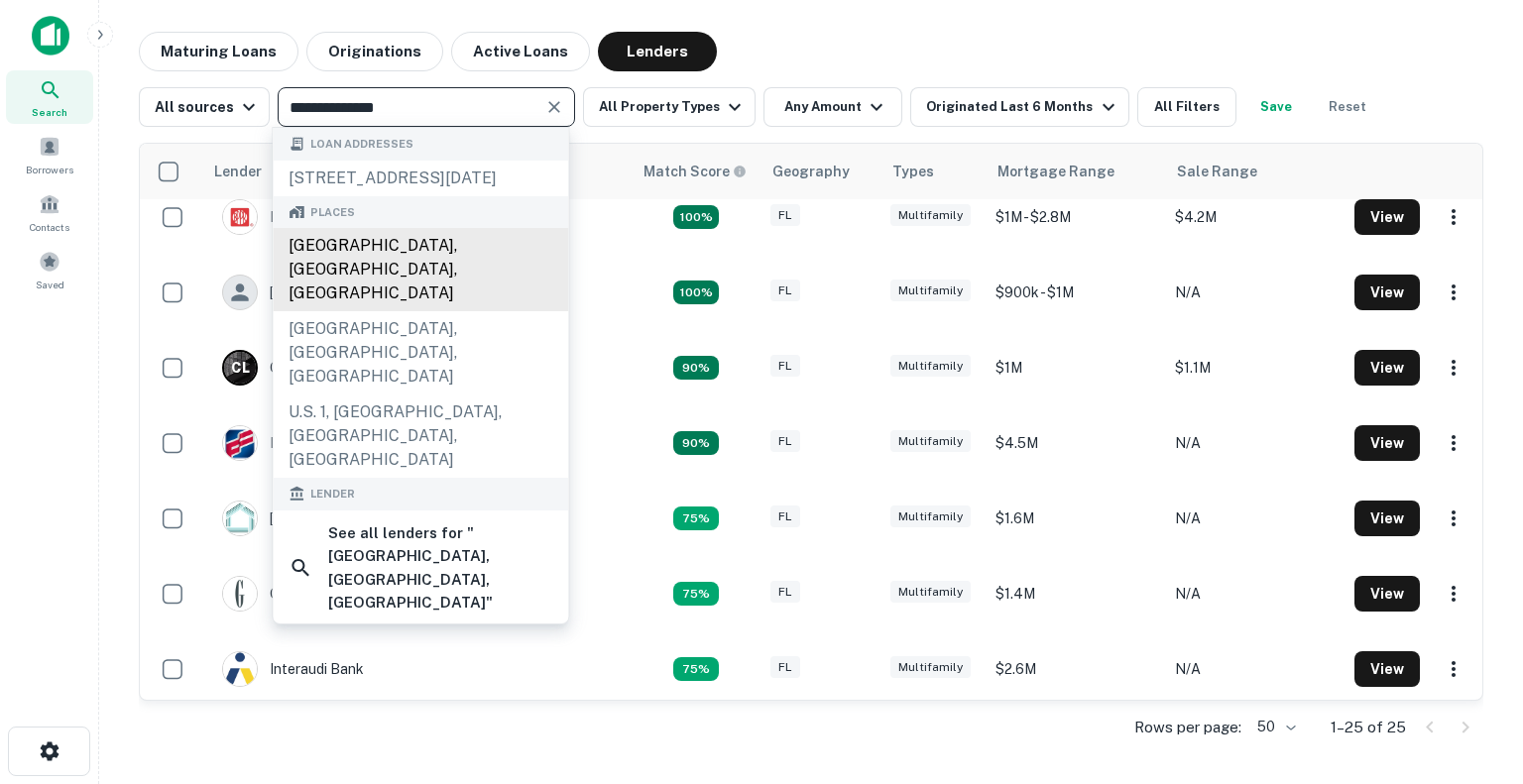 click on "Miami, FL, USA" at bounding box center (420, 270) 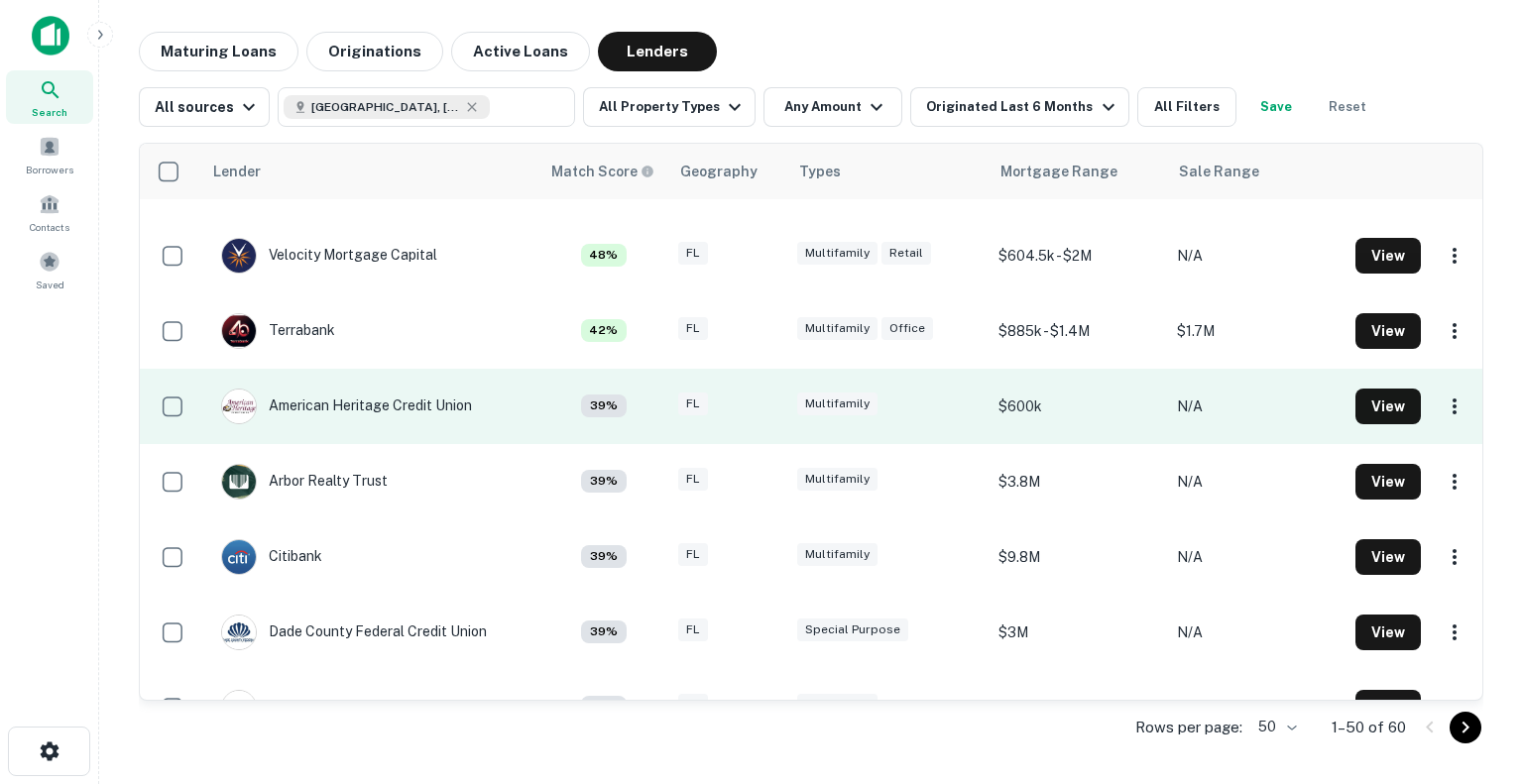 scroll, scrollTop: 1982, scrollLeft: 0, axis: vertical 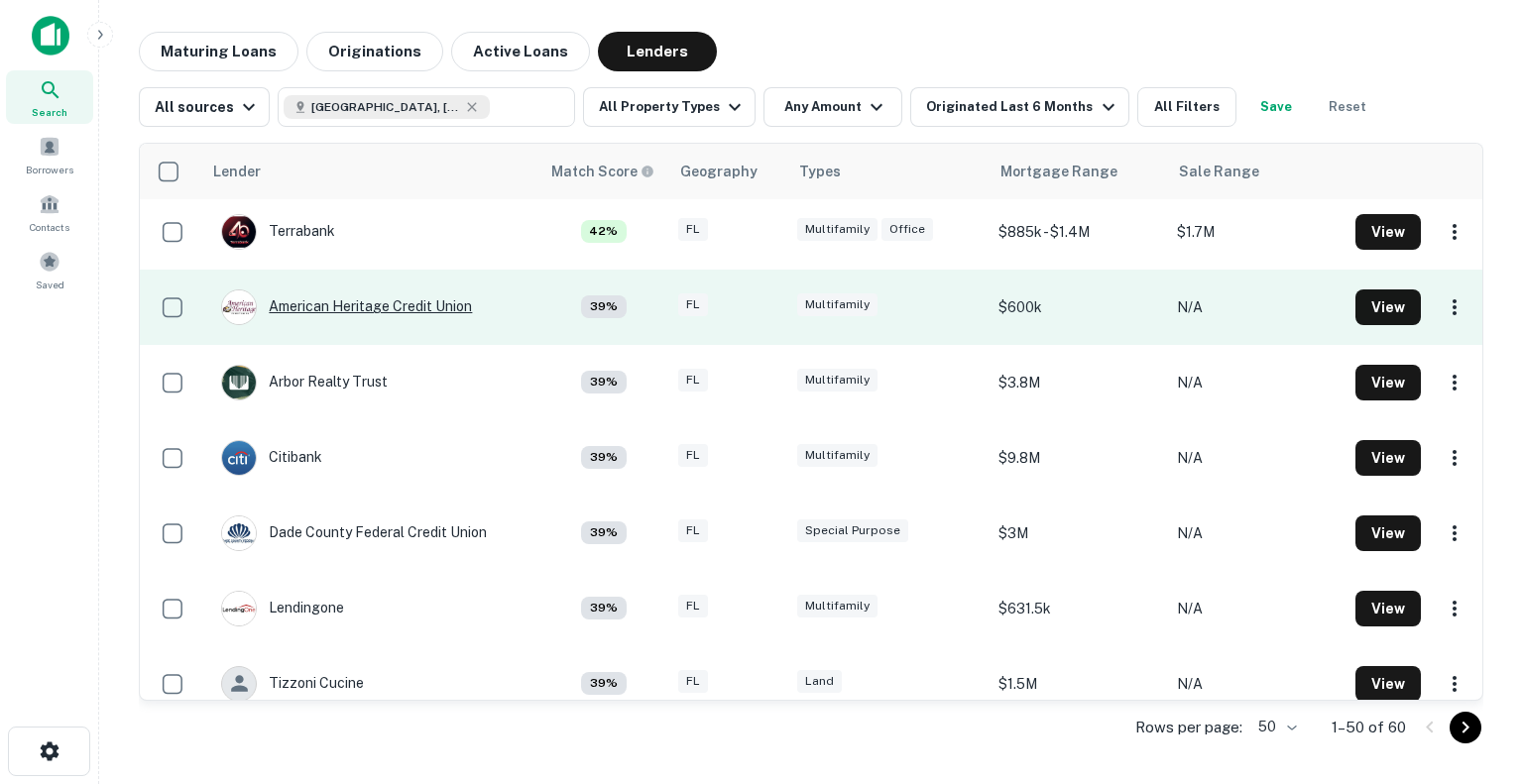 type 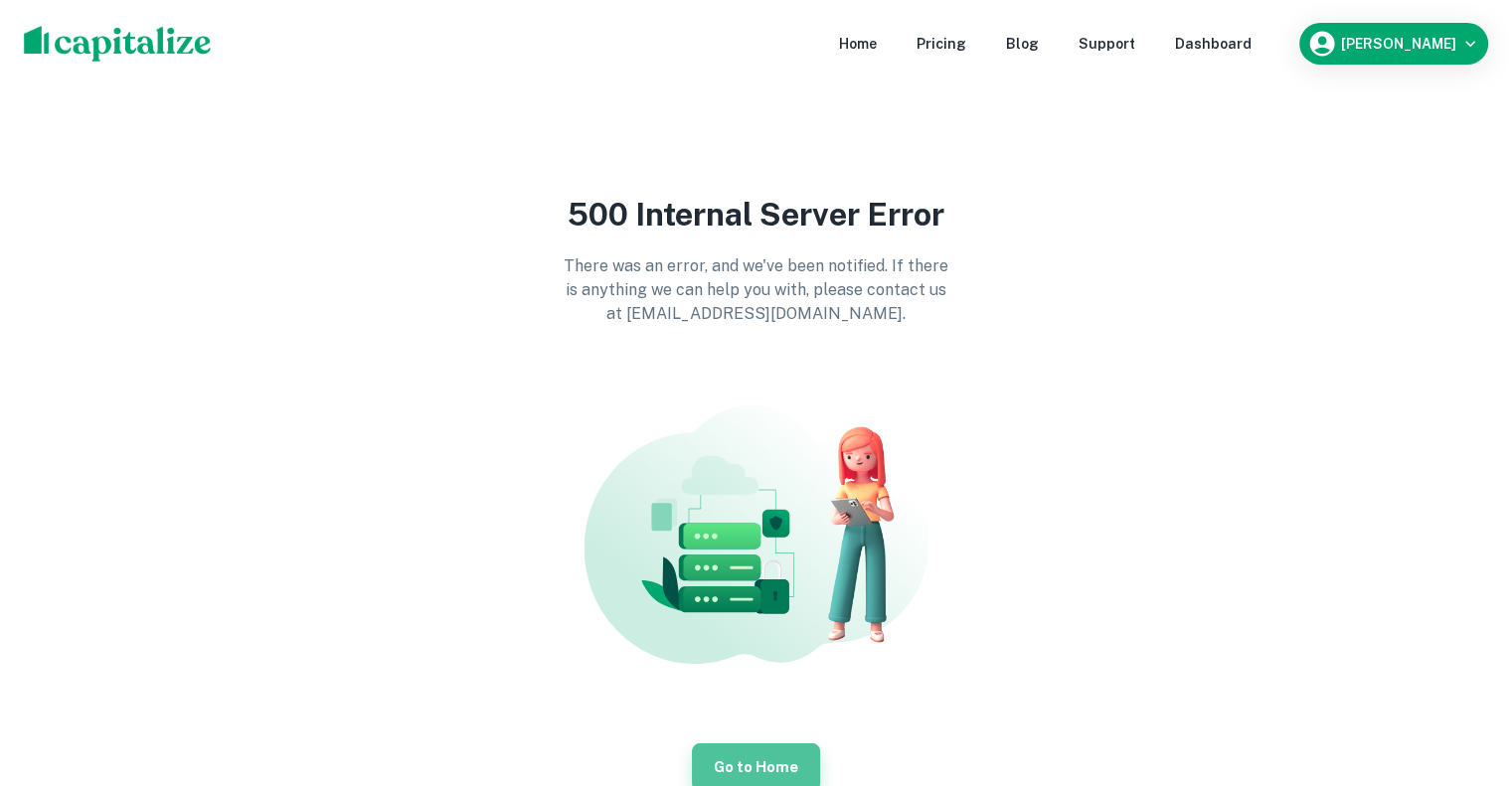 click on "Go to Home" at bounding box center [756, 767] 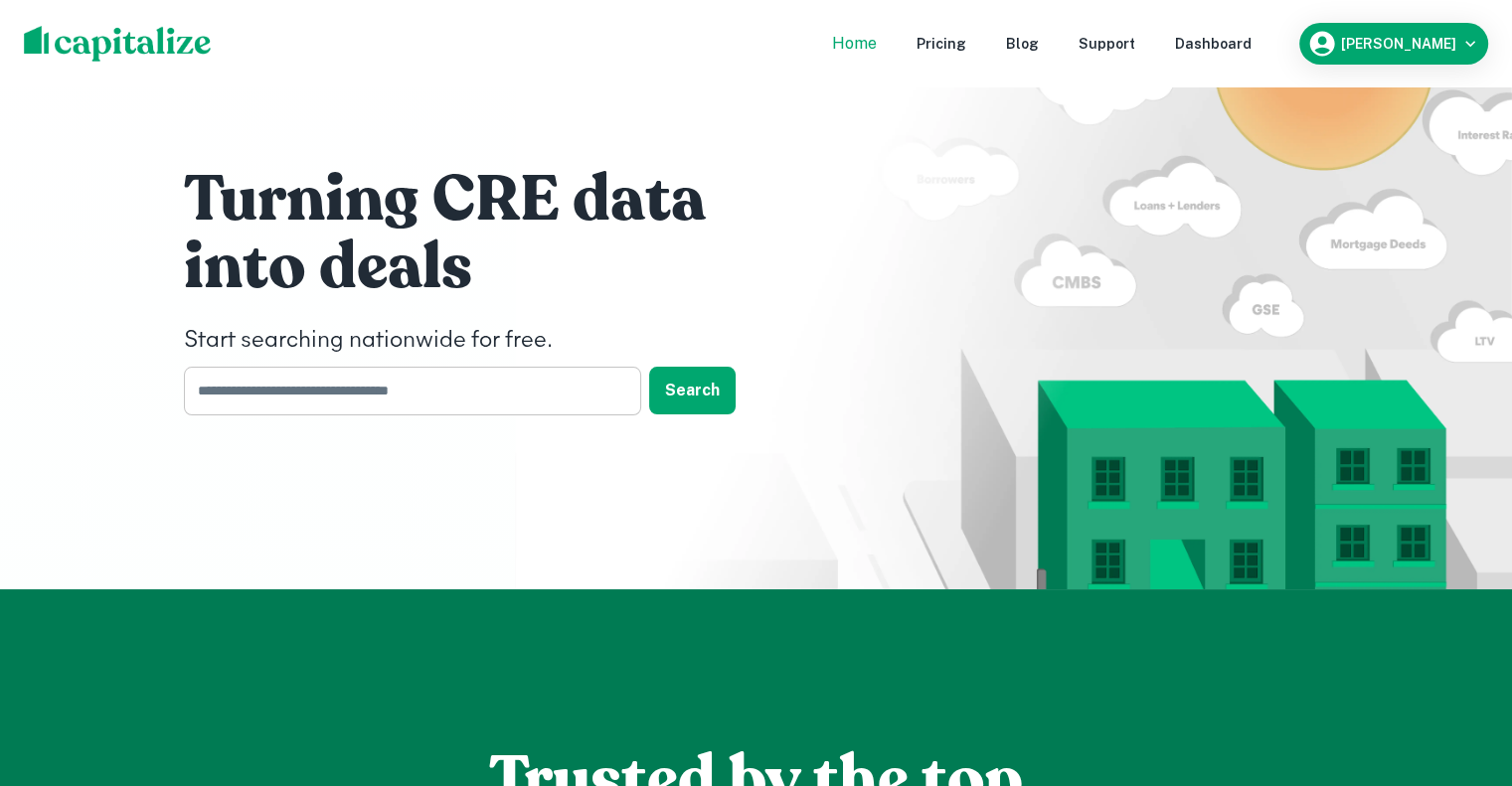 click at bounding box center (406, 391) 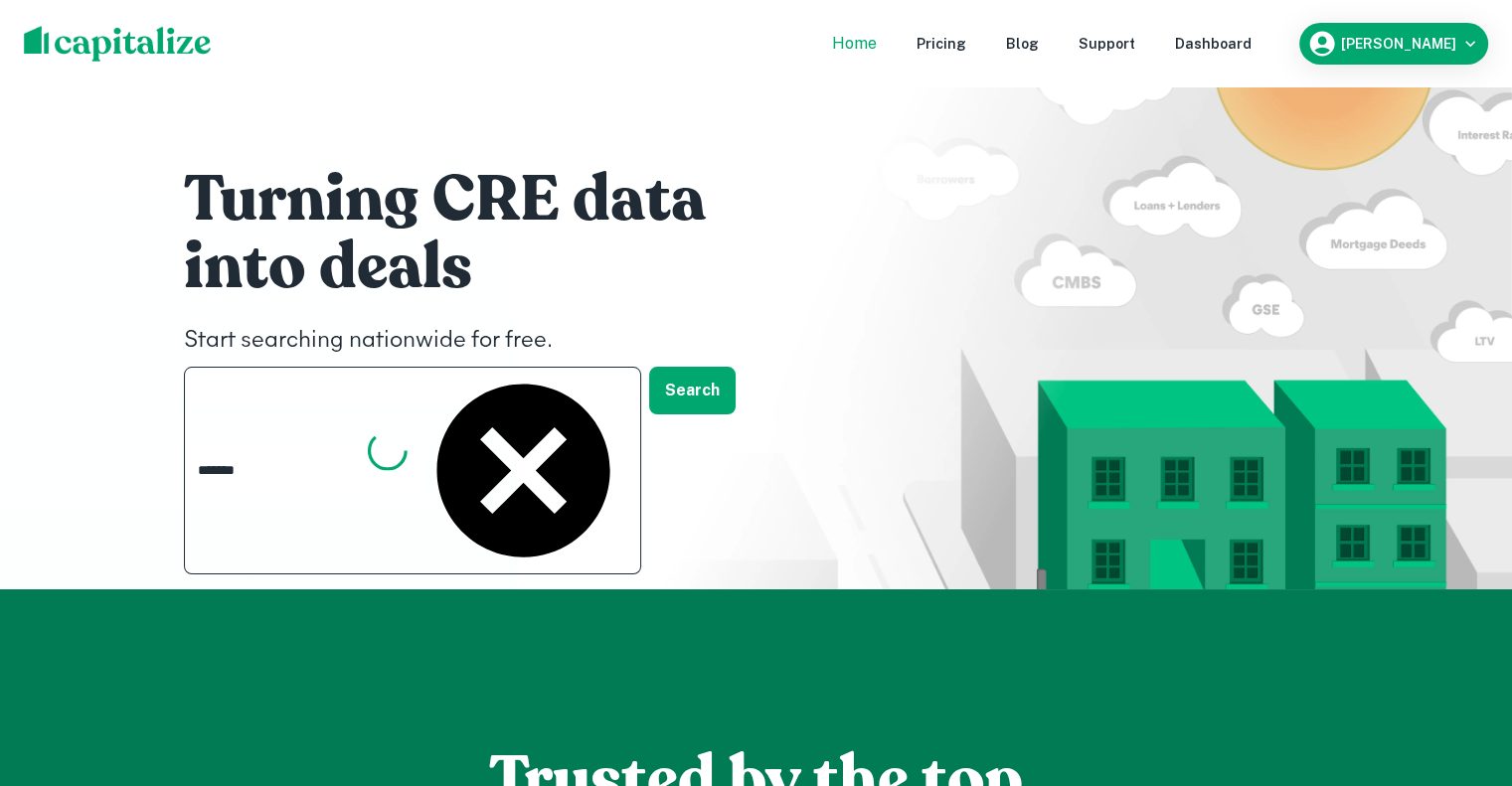 type on "*****" 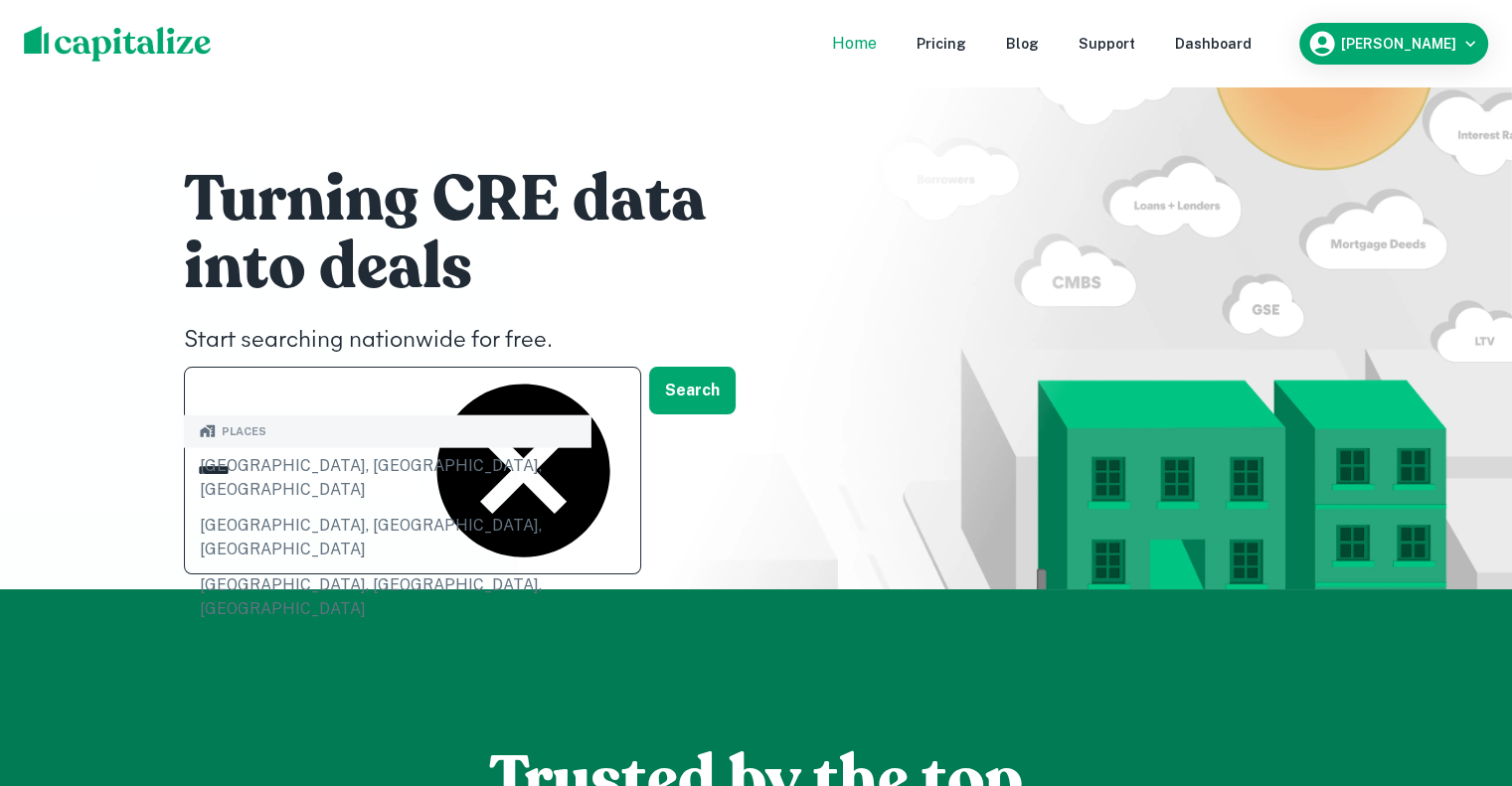 click on "Miami, FL, USA" at bounding box center [388, 477] 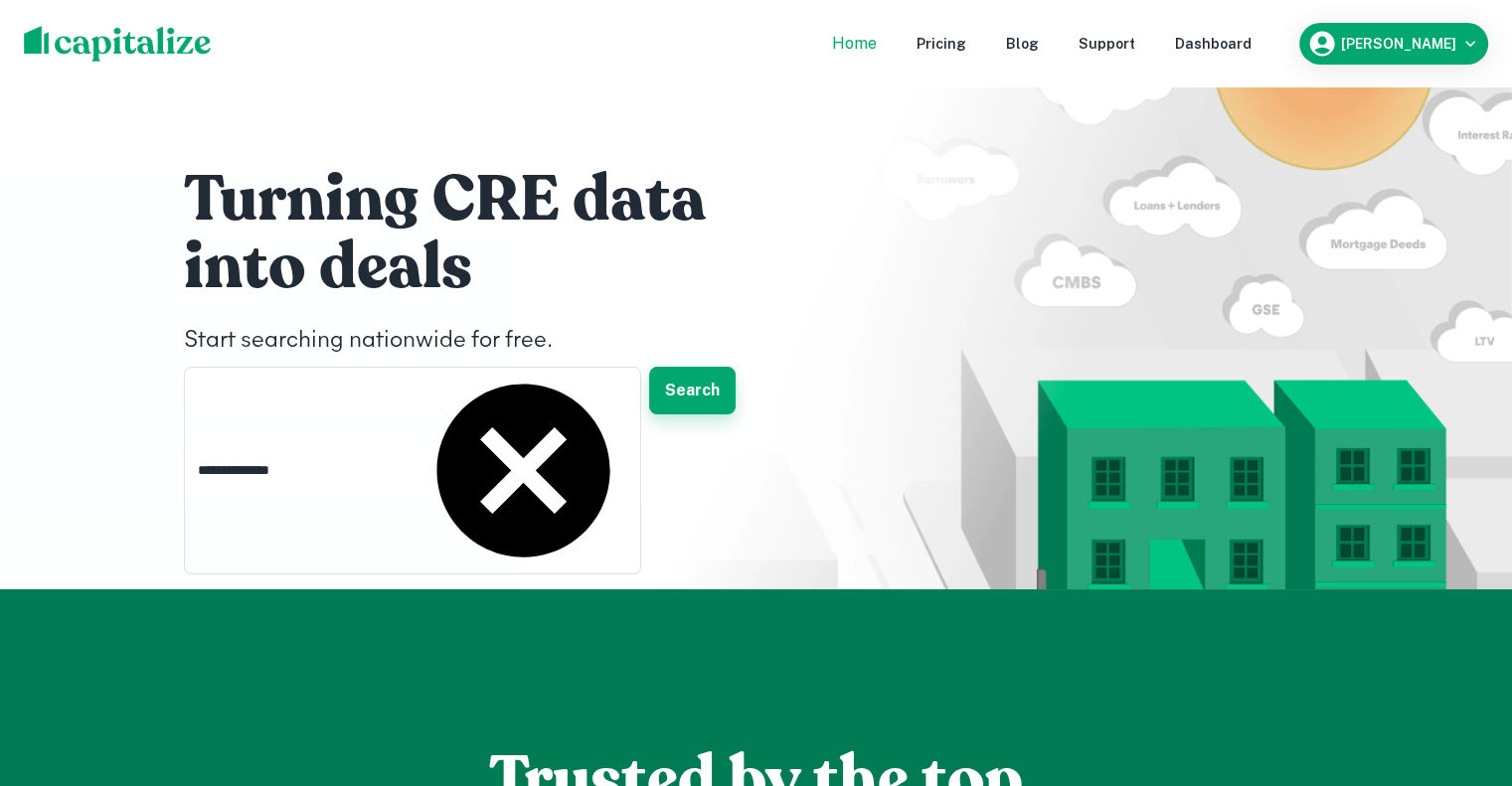 click on "Search" at bounding box center (692, 391) 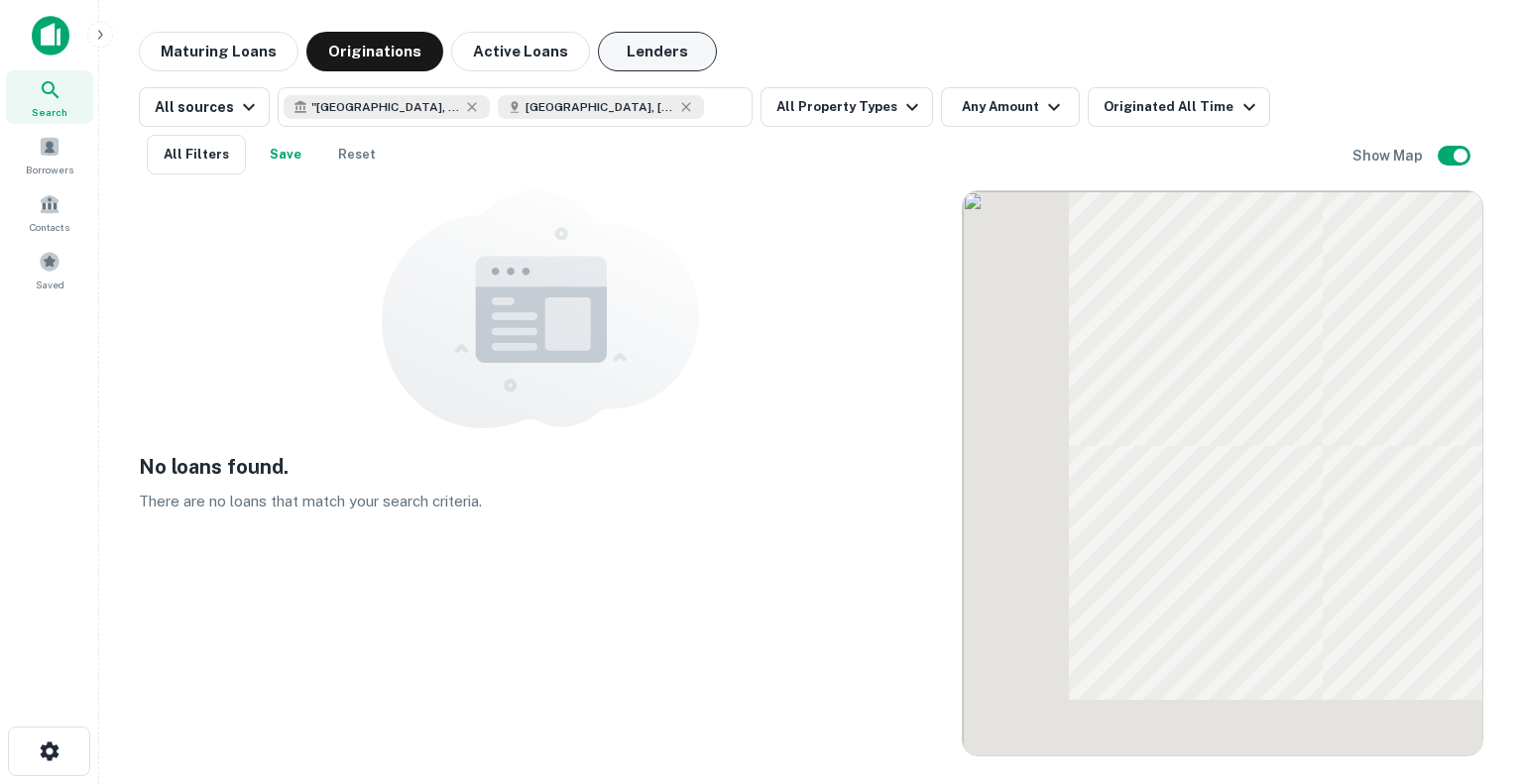 click on "Lenders" at bounding box center [657, 52] 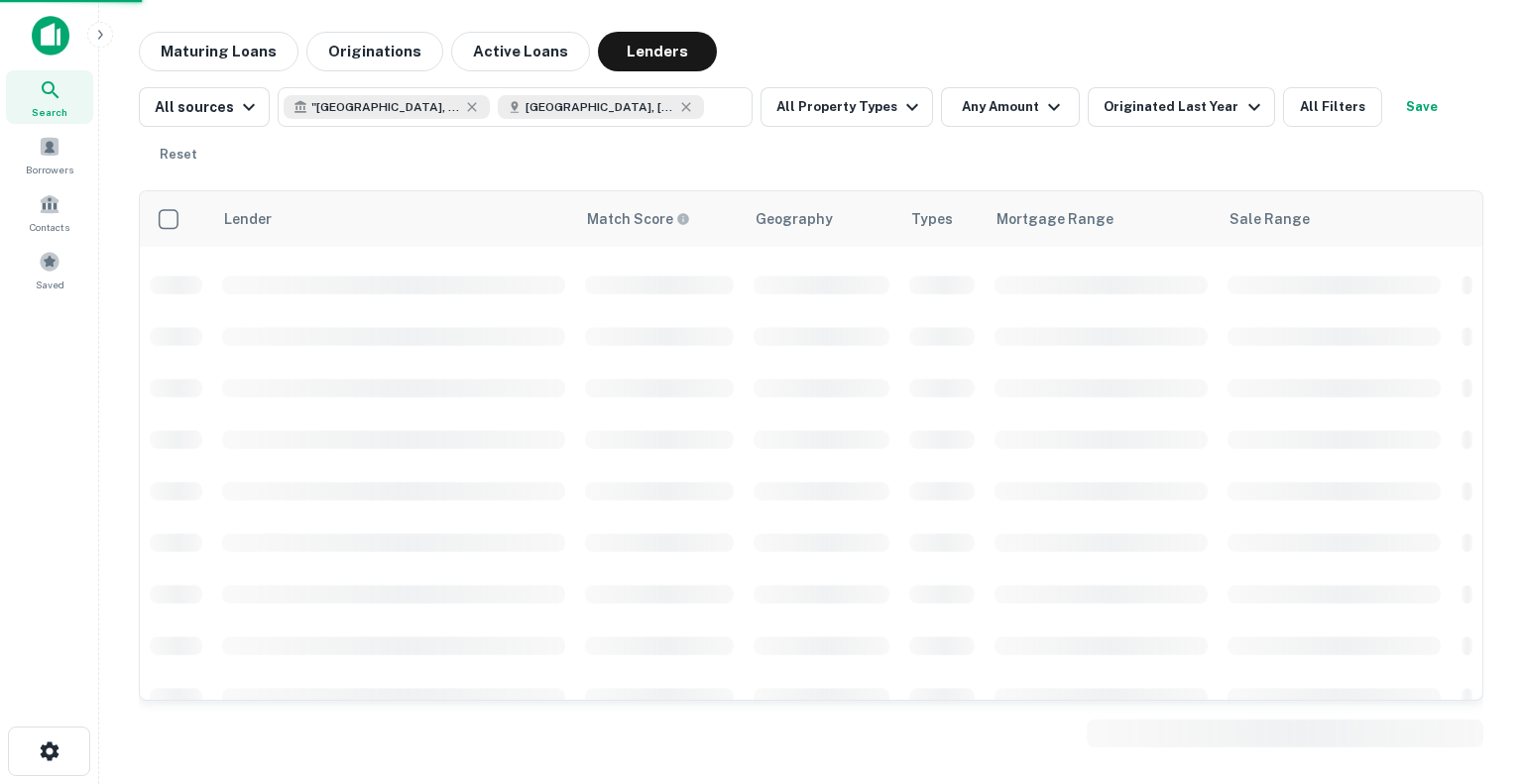 scroll, scrollTop: 1982, scrollLeft: 0, axis: vertical 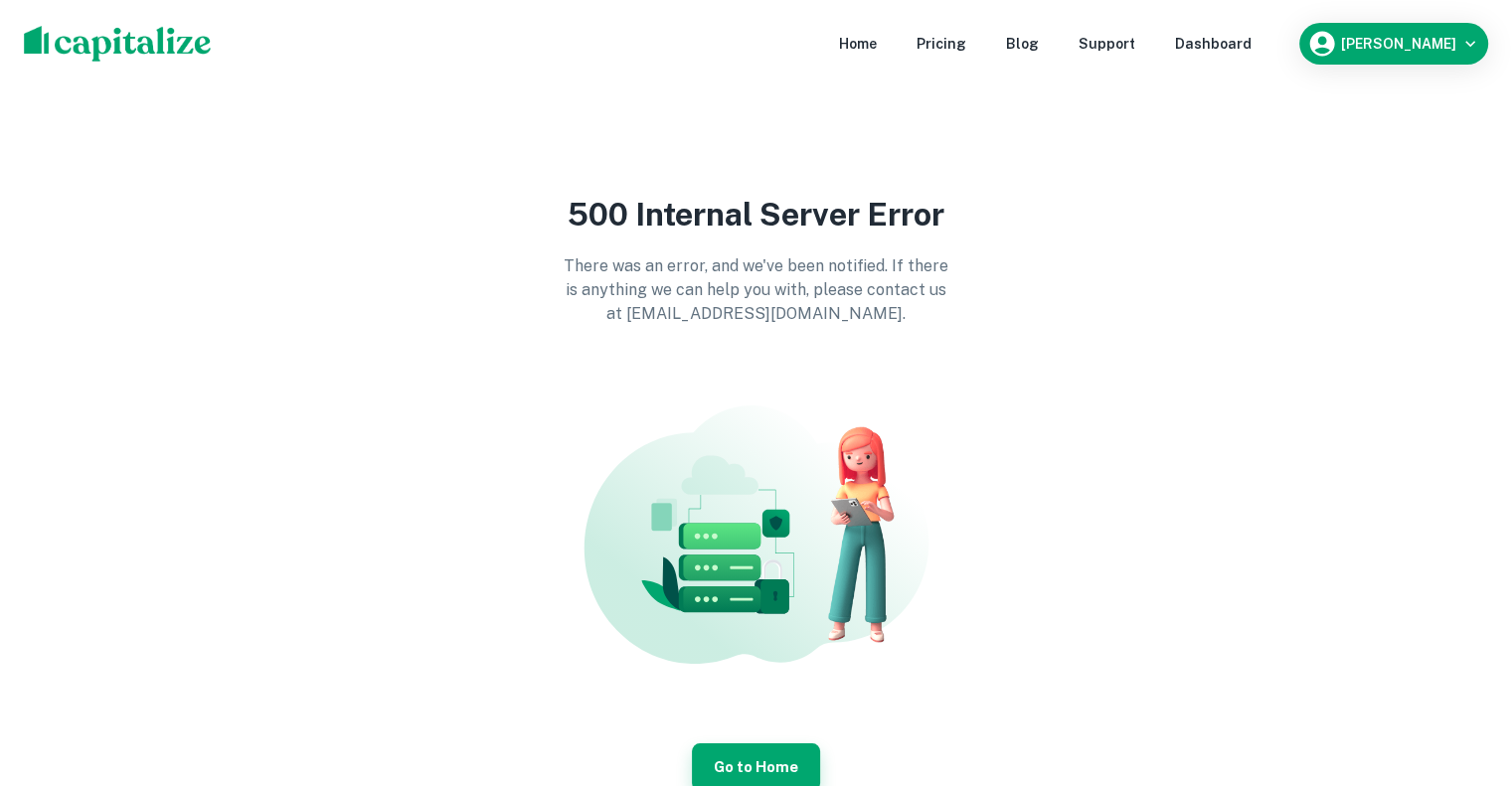 click on "Go to Home" at bounding box center [756, 767] 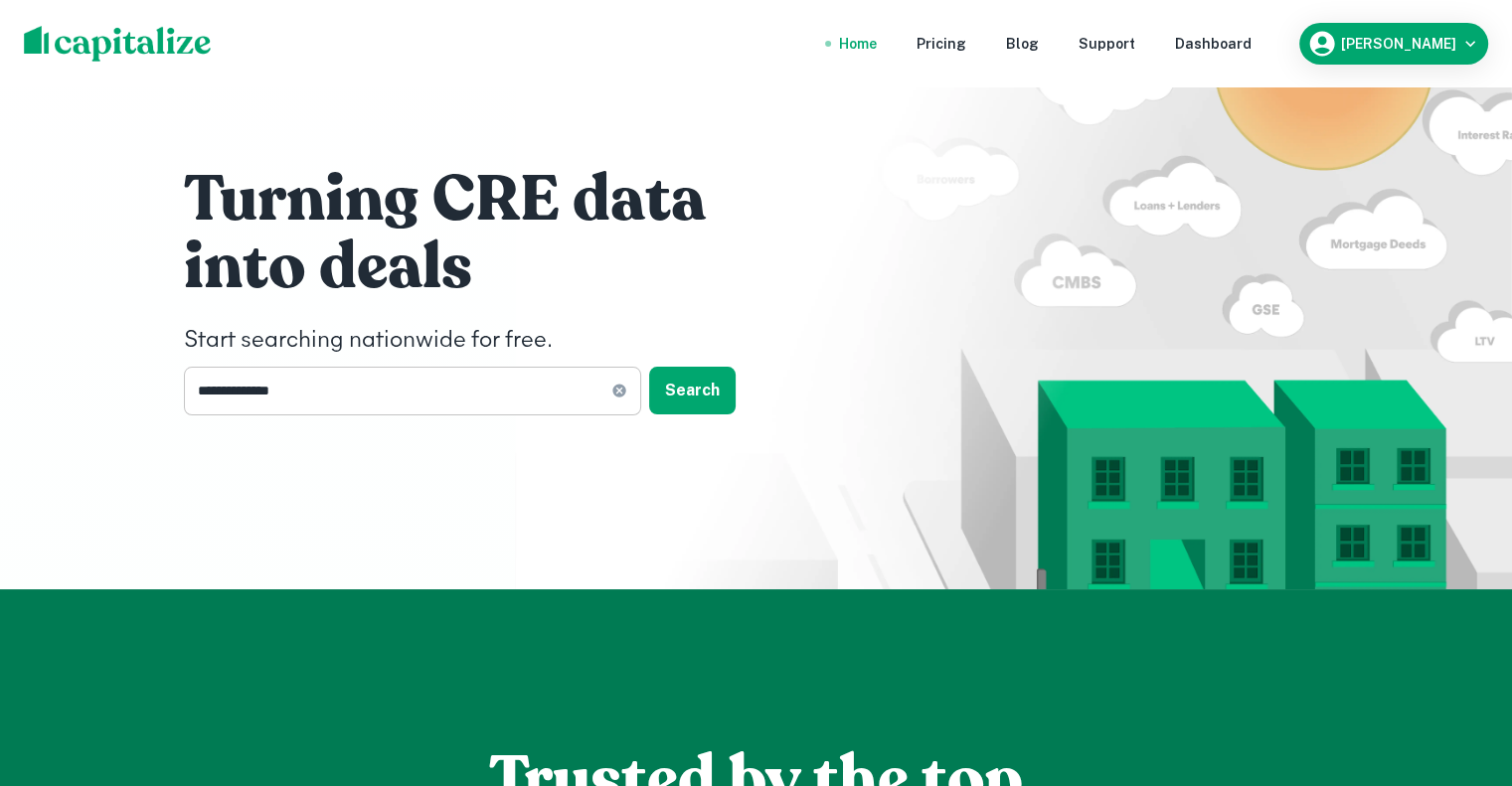 click on "**********" at bounding box center [398, 391] 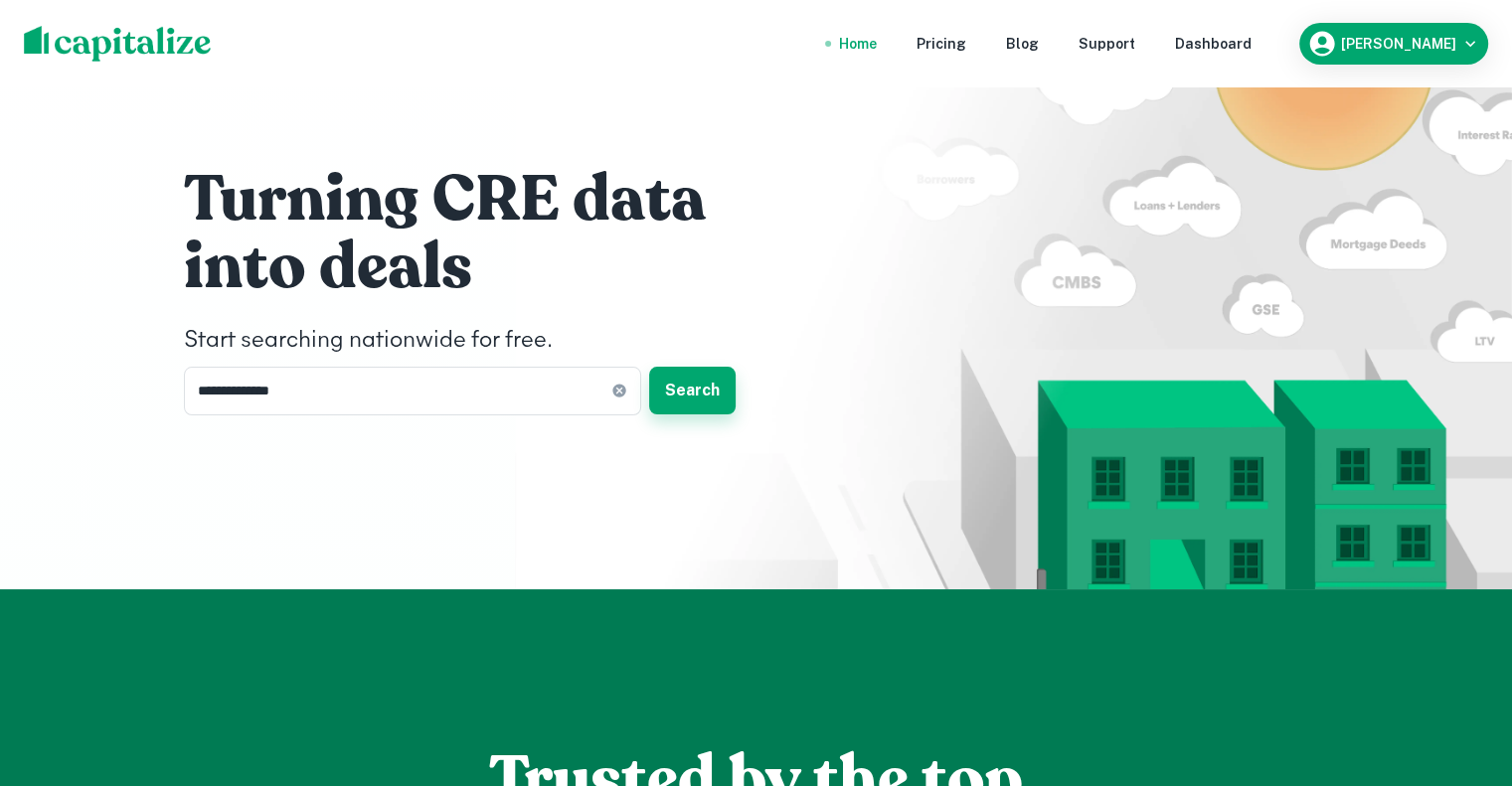 click on "Search" at bounding box center [692, 391] 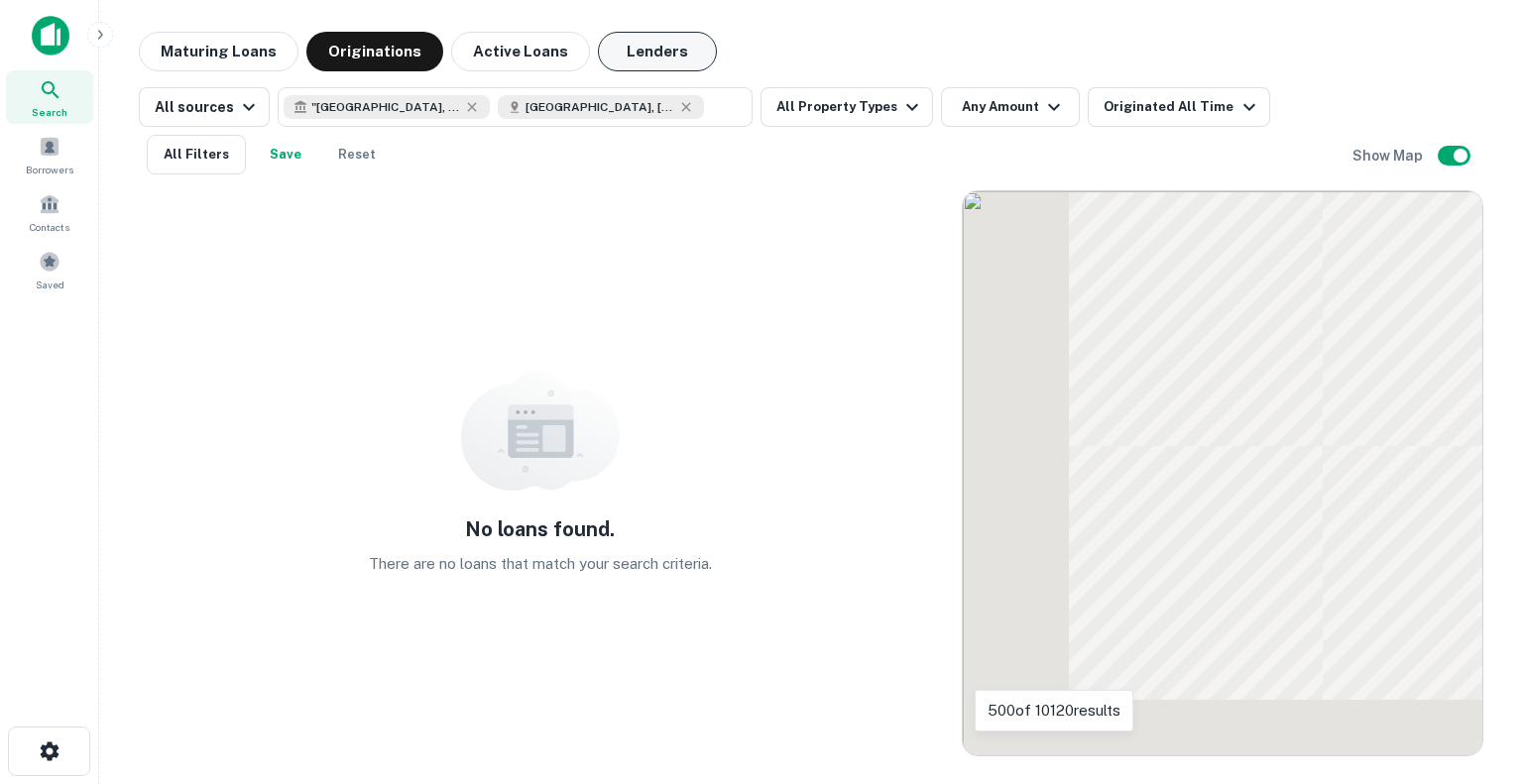 click on "Lenders" at bounding box center (657, 52) 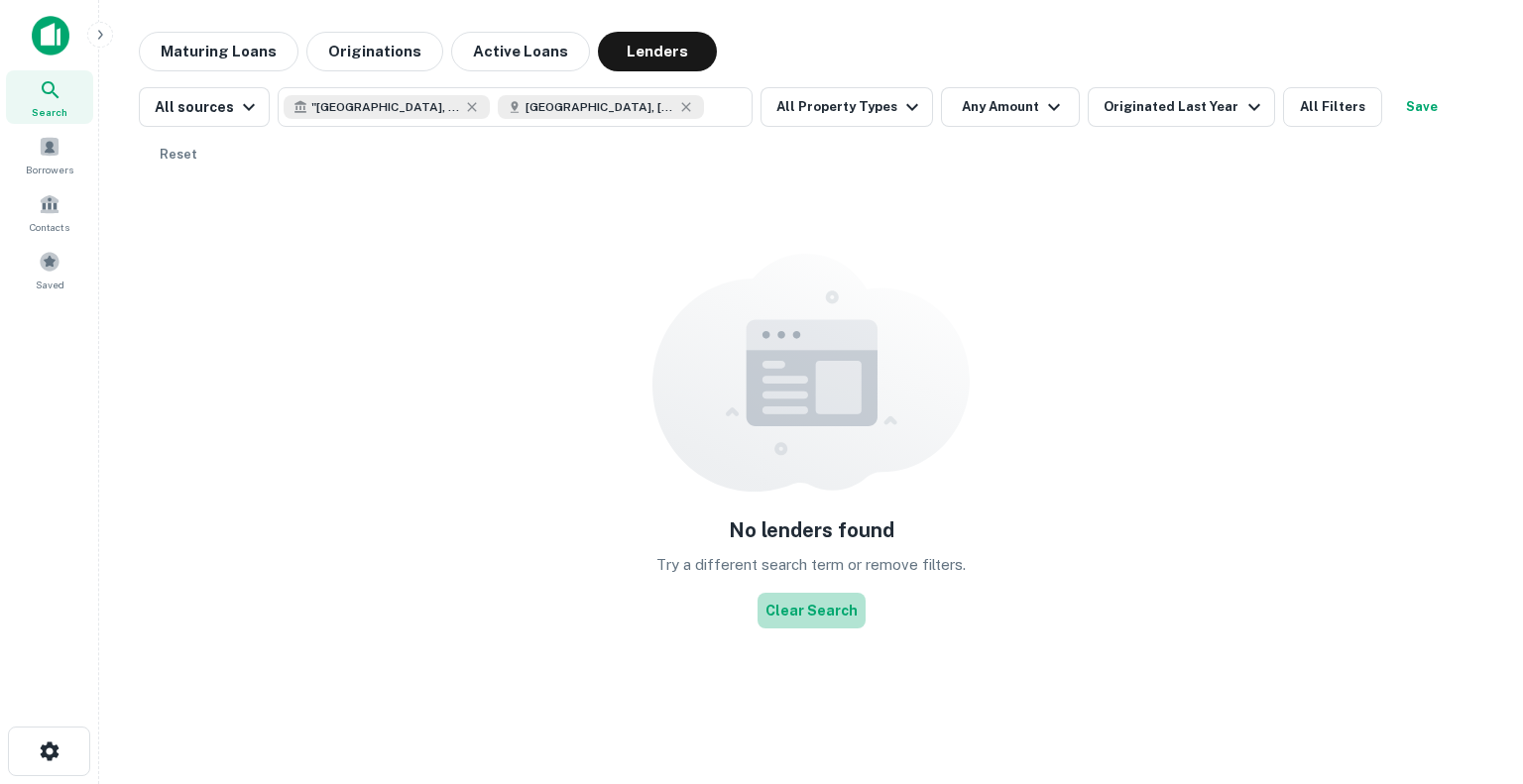click on "Clear Search" at bounding box center (811, 611) 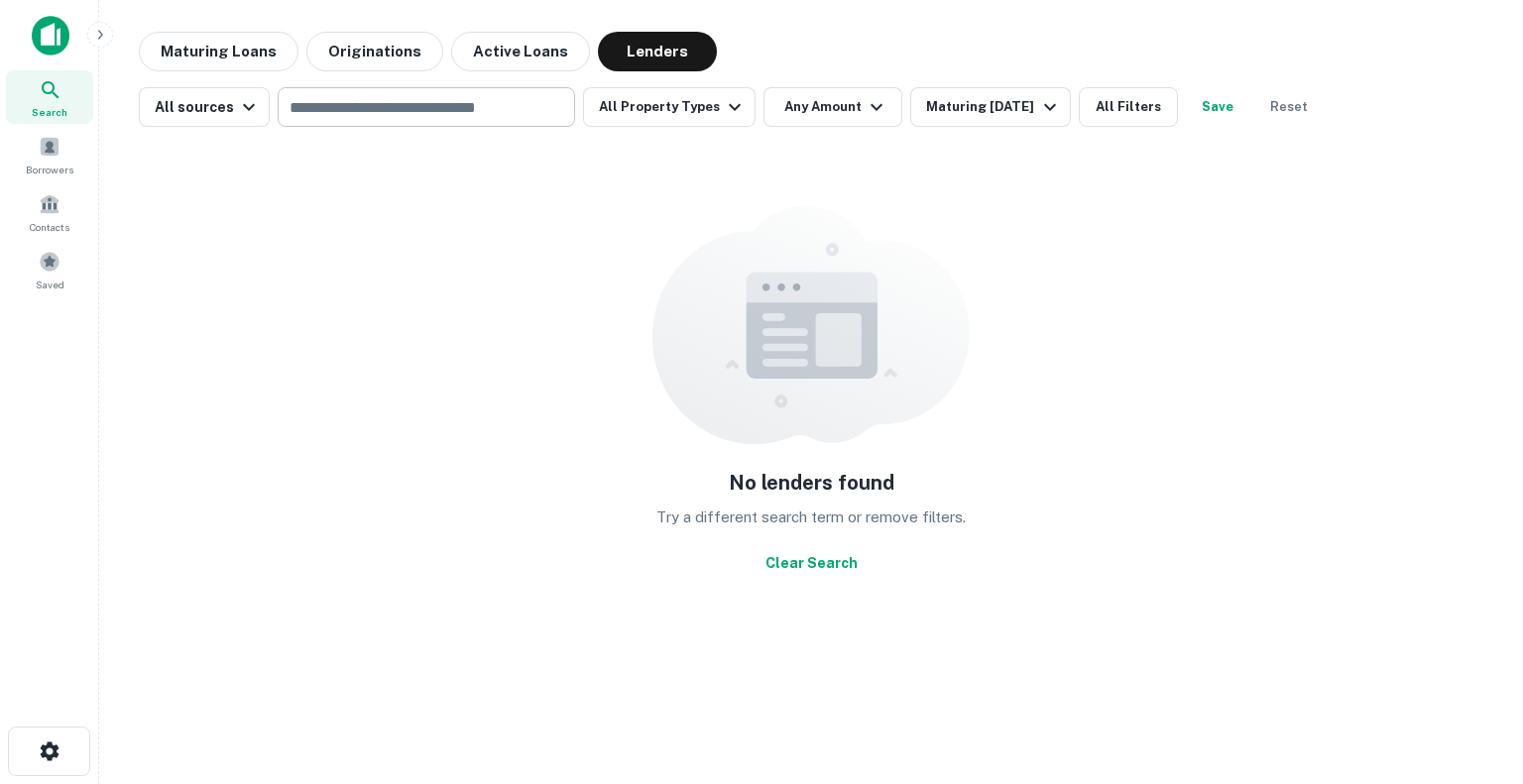 click at bounding box center (424, 107) 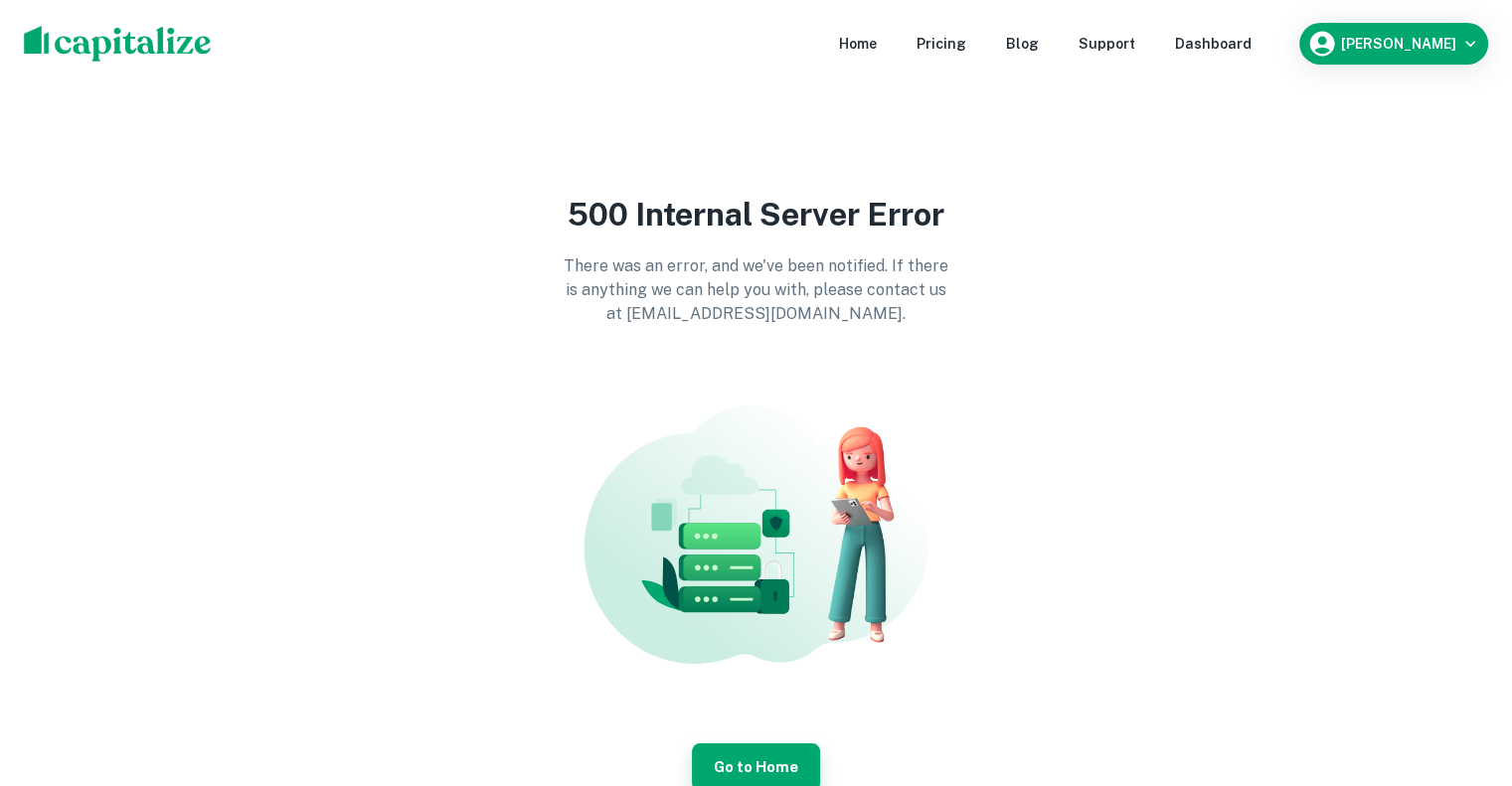 click on "Go to Home" at bounding box center (756, 767) 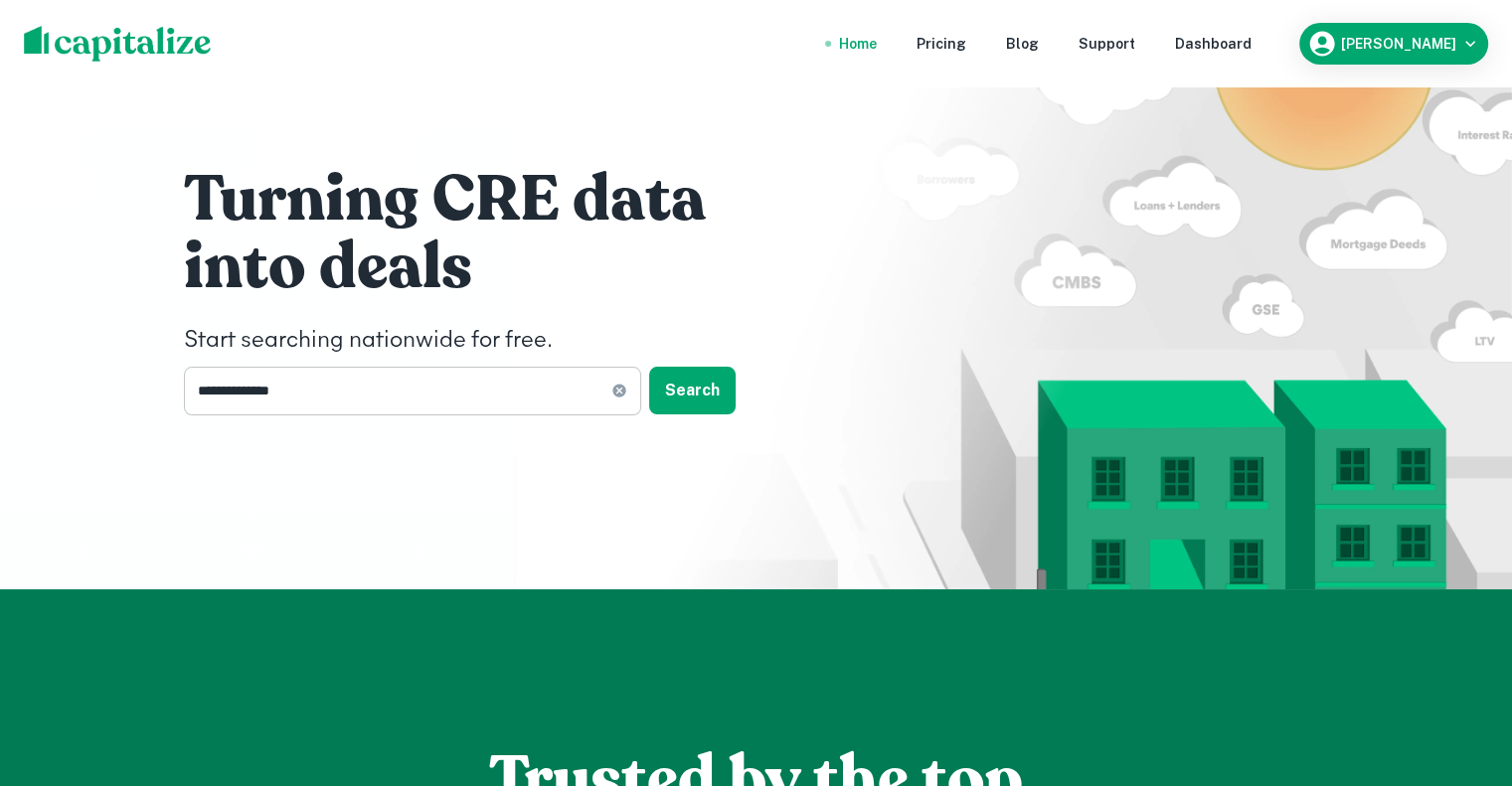 click 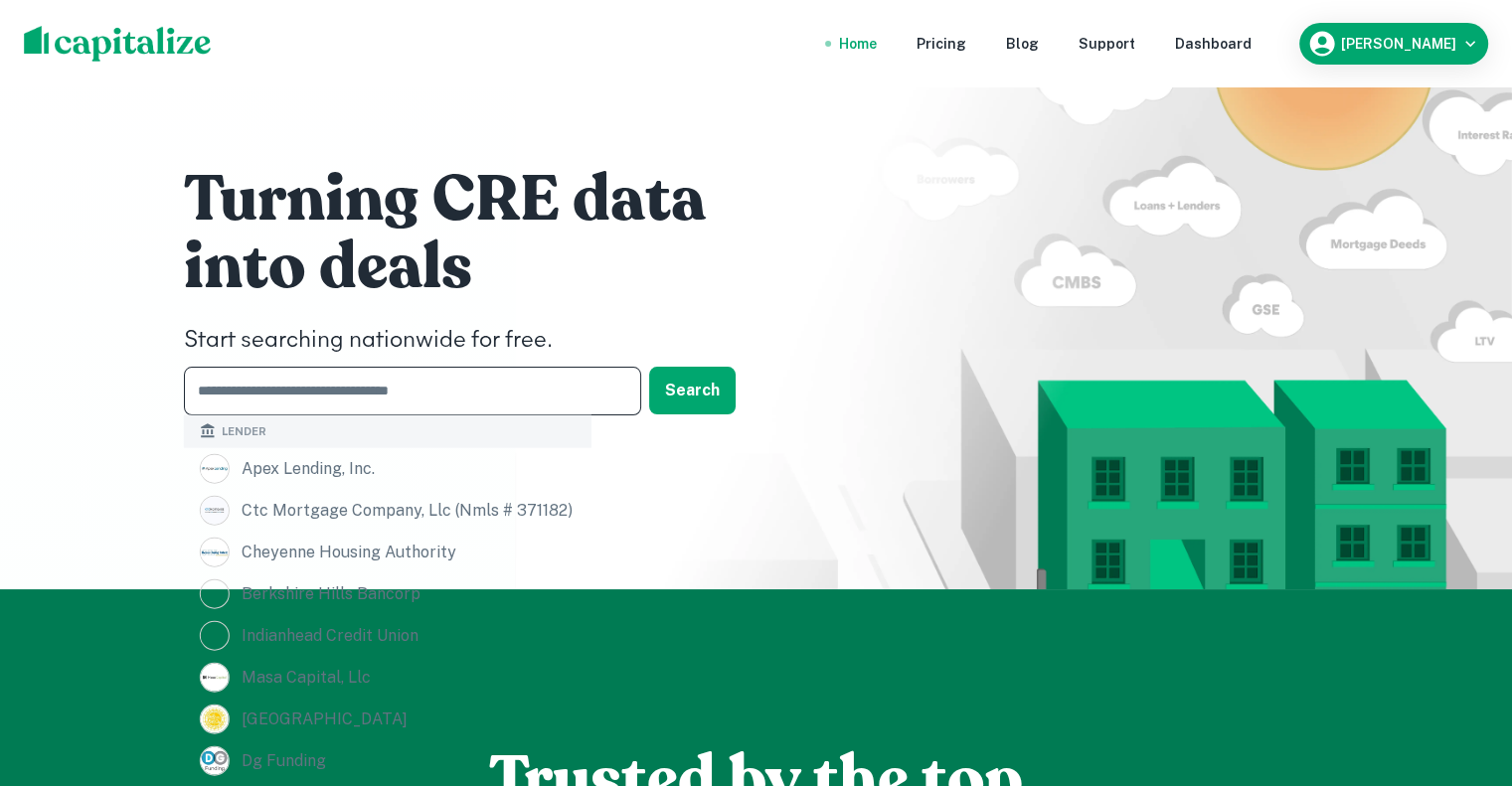 drag, startPoint x: 495, startPoint y: 372, endPoint x: 488, endPoint y: 389, distance: 18.384776 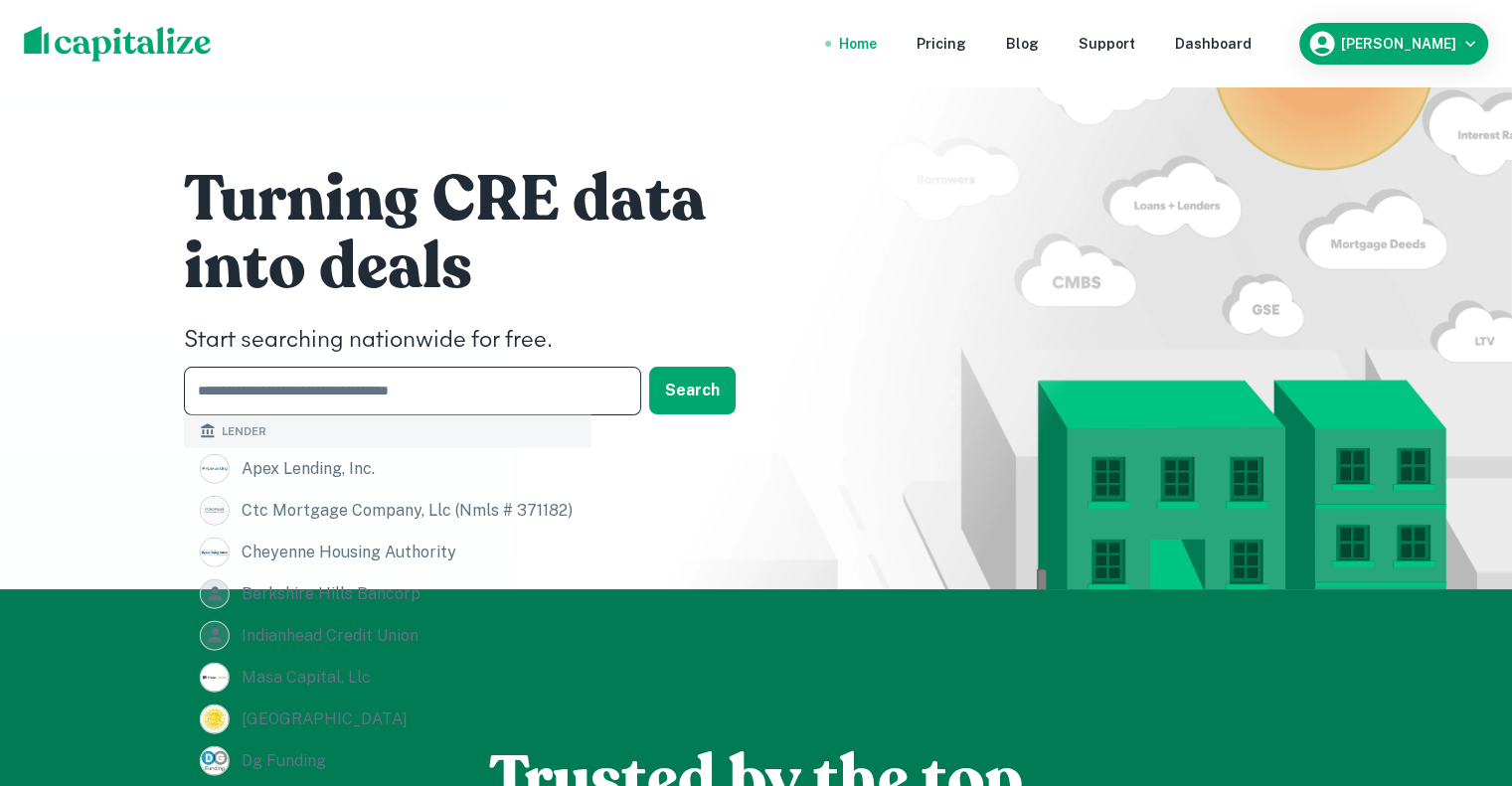 type on "********" 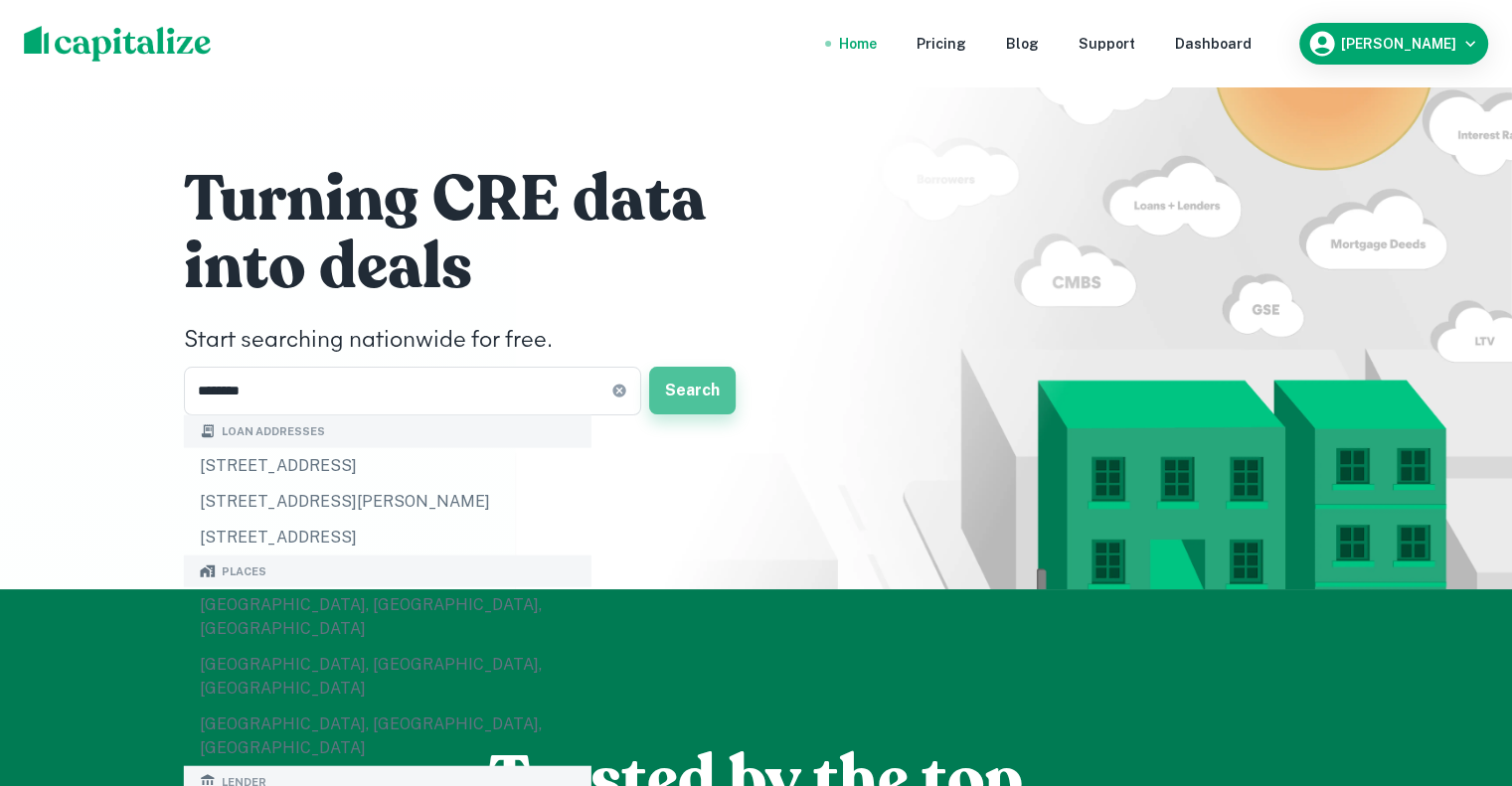 click on "Search" at bounding box center (692, 391) 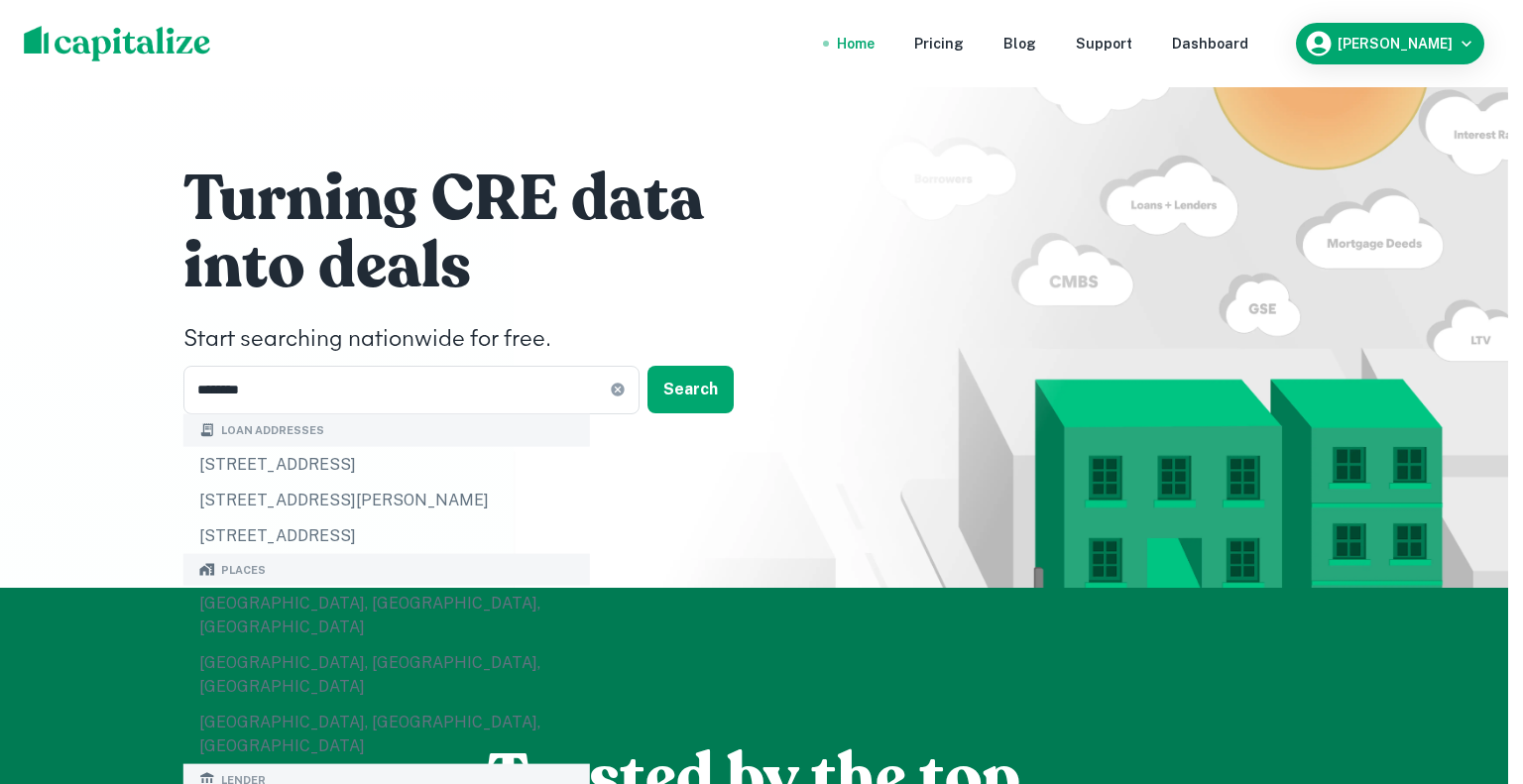 click on "Brooklyn, NY, USA" at bounding box center [754, 1040] 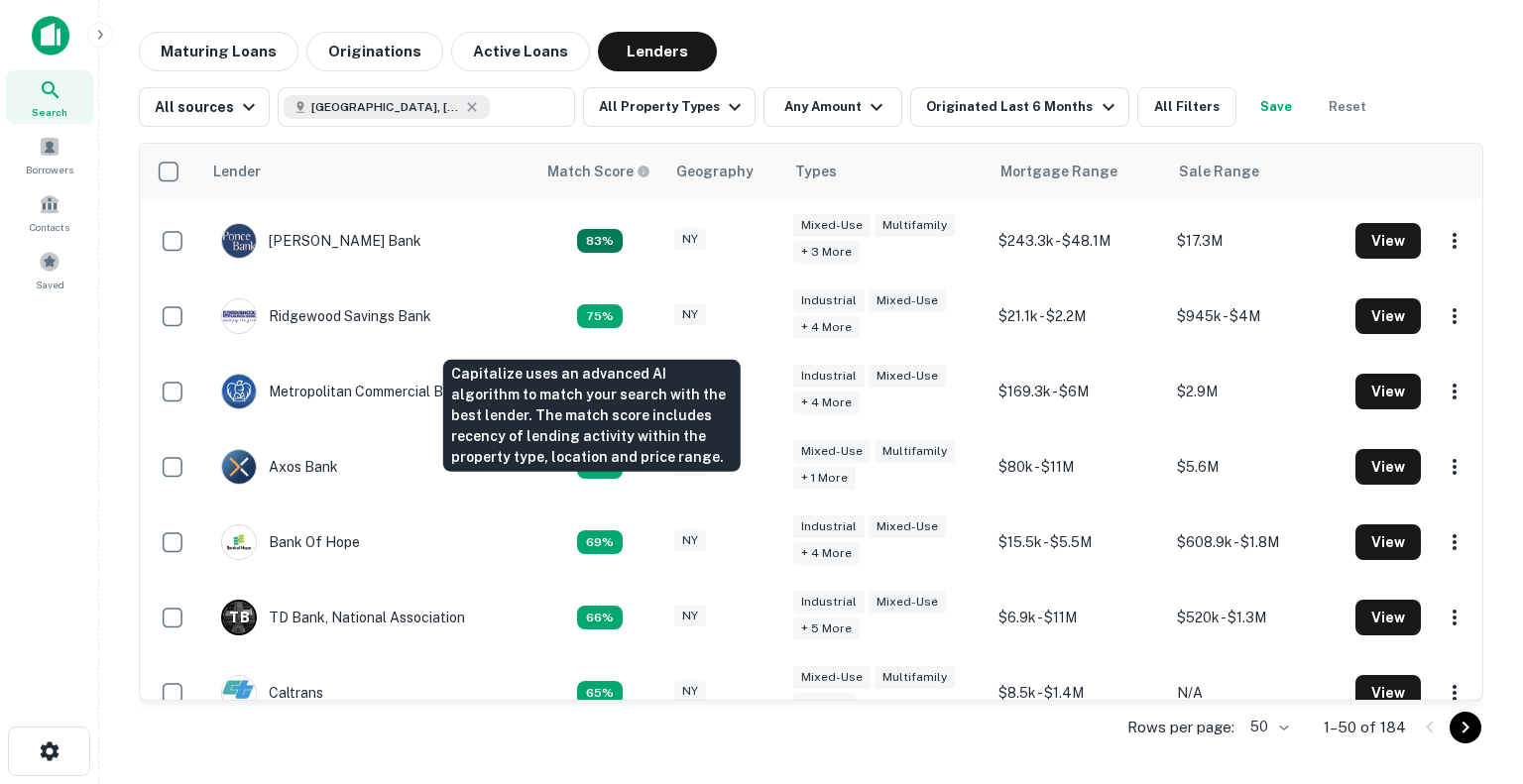 scroll, scrollTop: 0, scrollLeft: 0, axis: both 